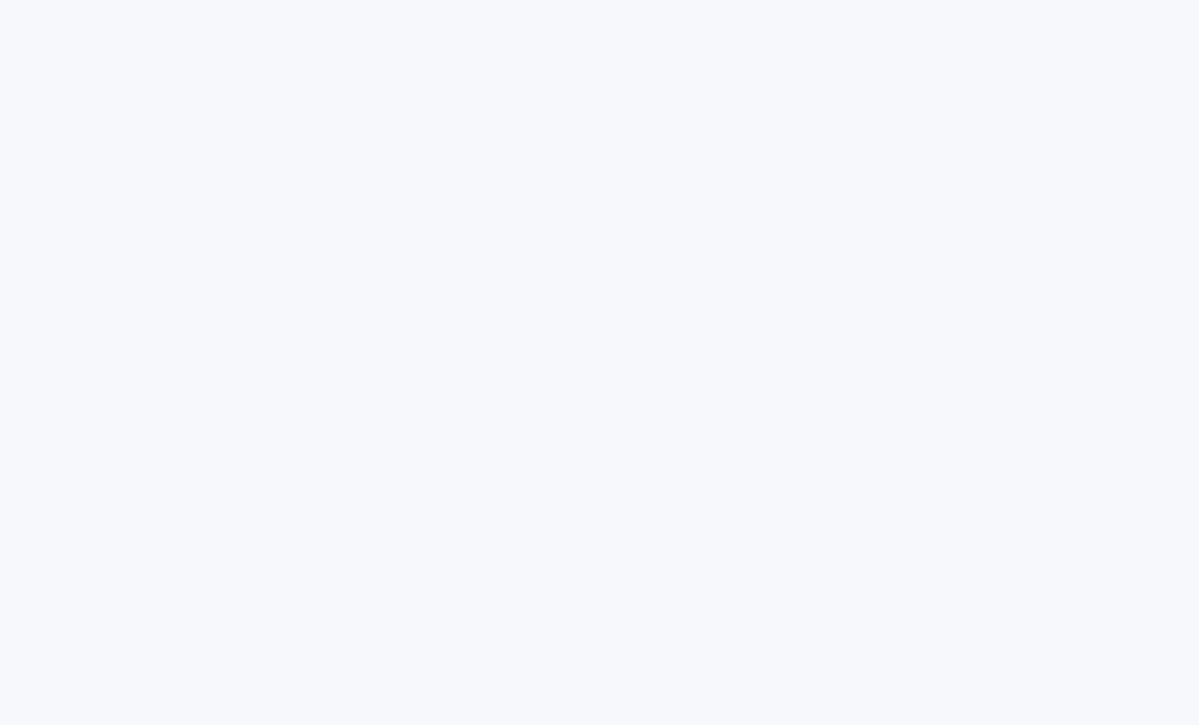 scroll, scrollTop: 0, scrollLeft: 0, axis: both 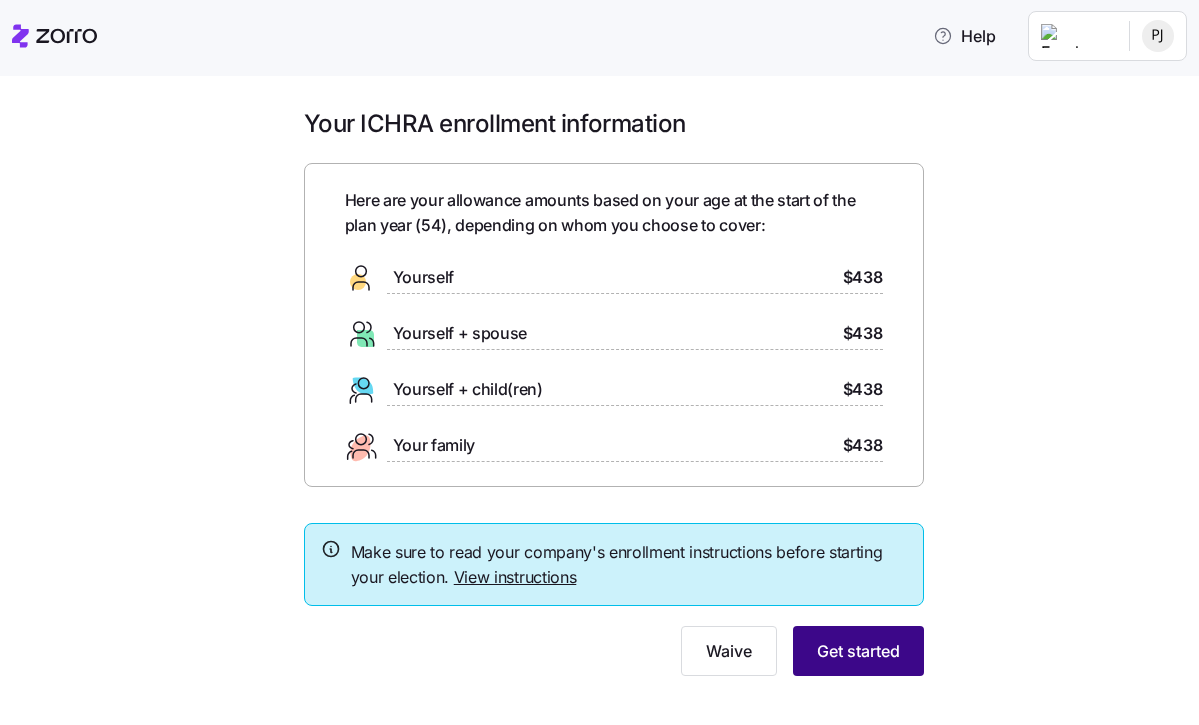 click on "Get started" at bounding box center [858, 651] 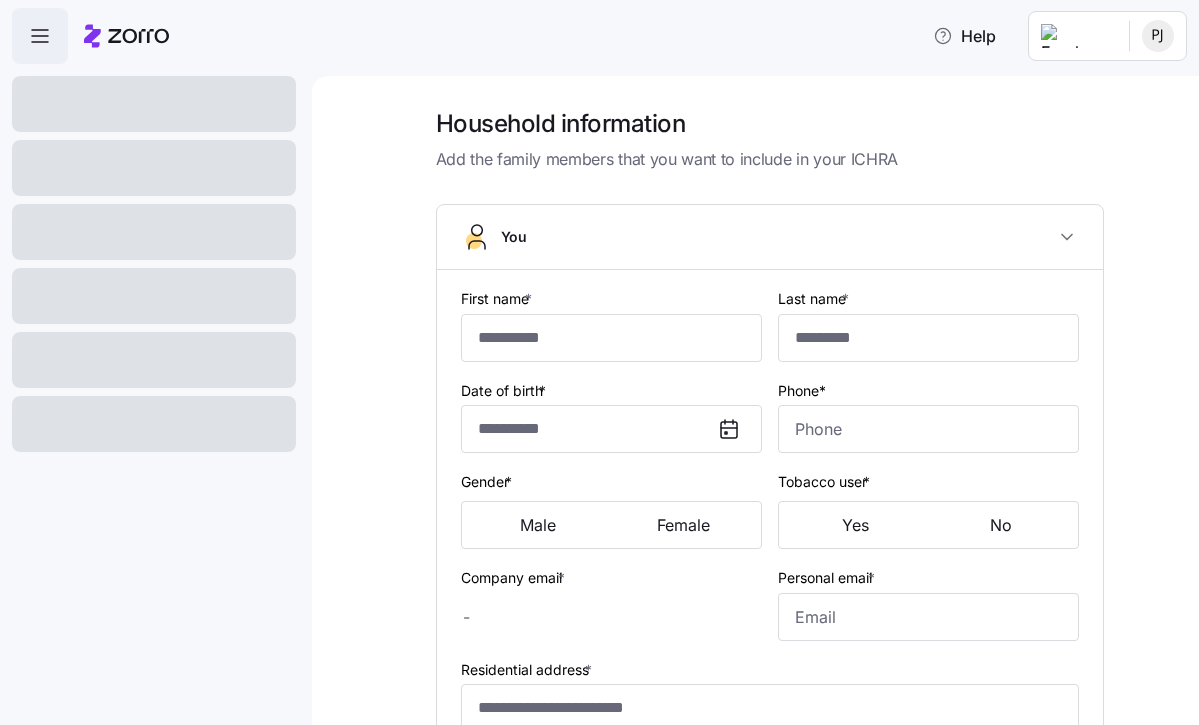 type on "******" 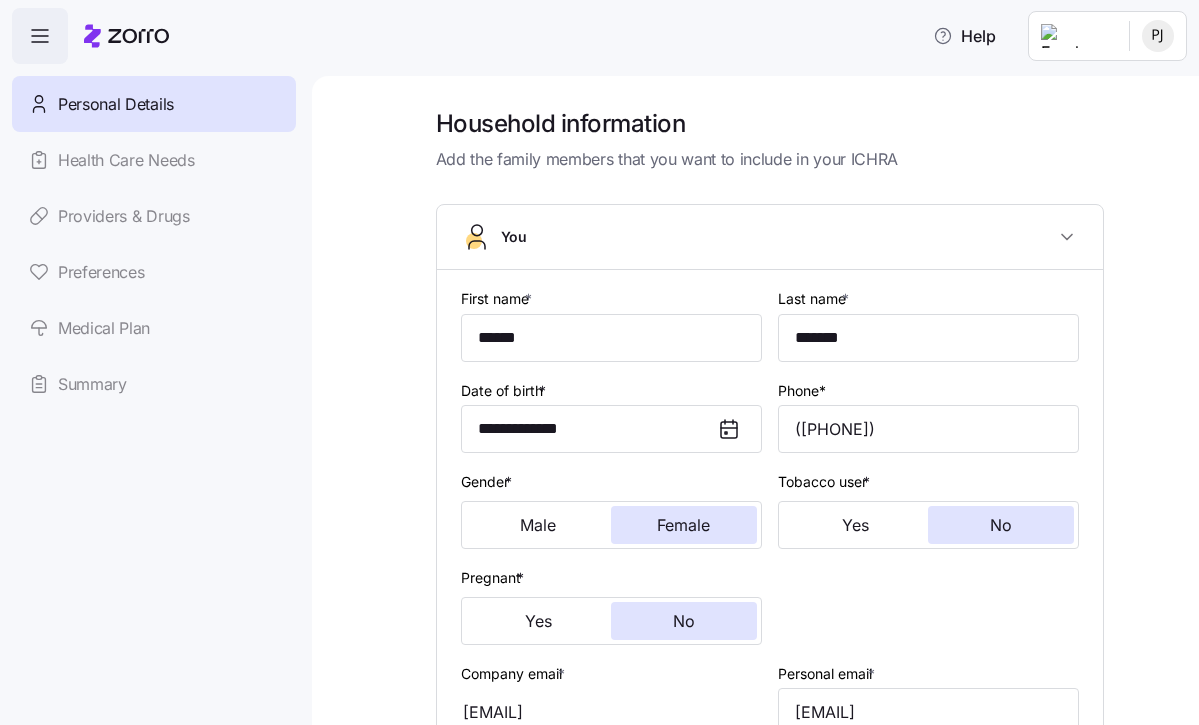 type on "**********" 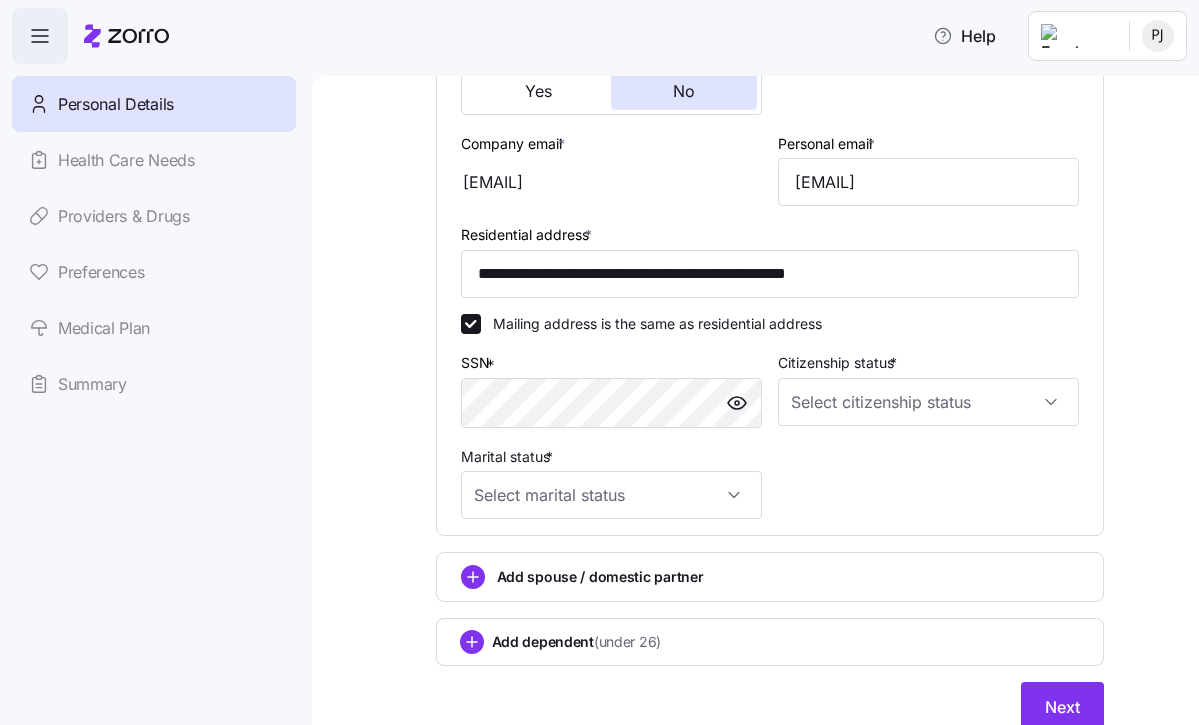 scroll, scrollTop: 532, scrollLeft: 0, axis: vertical 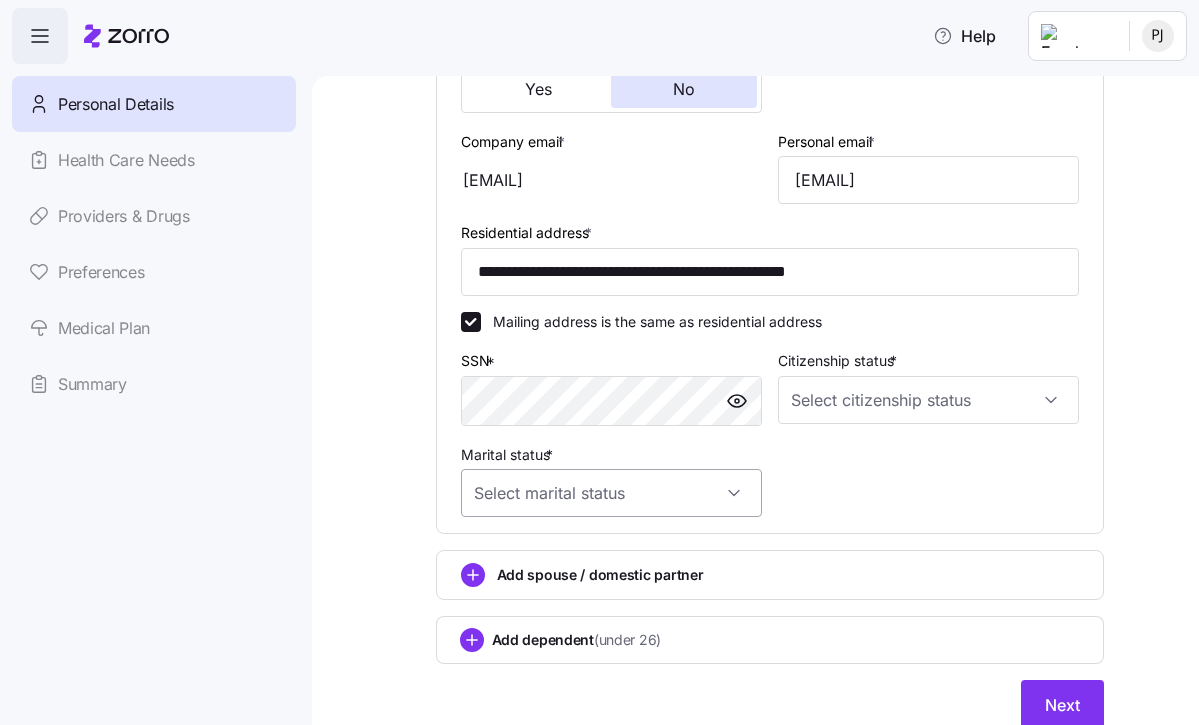 click on "Marital status  *" at bounding box center [611, 493] 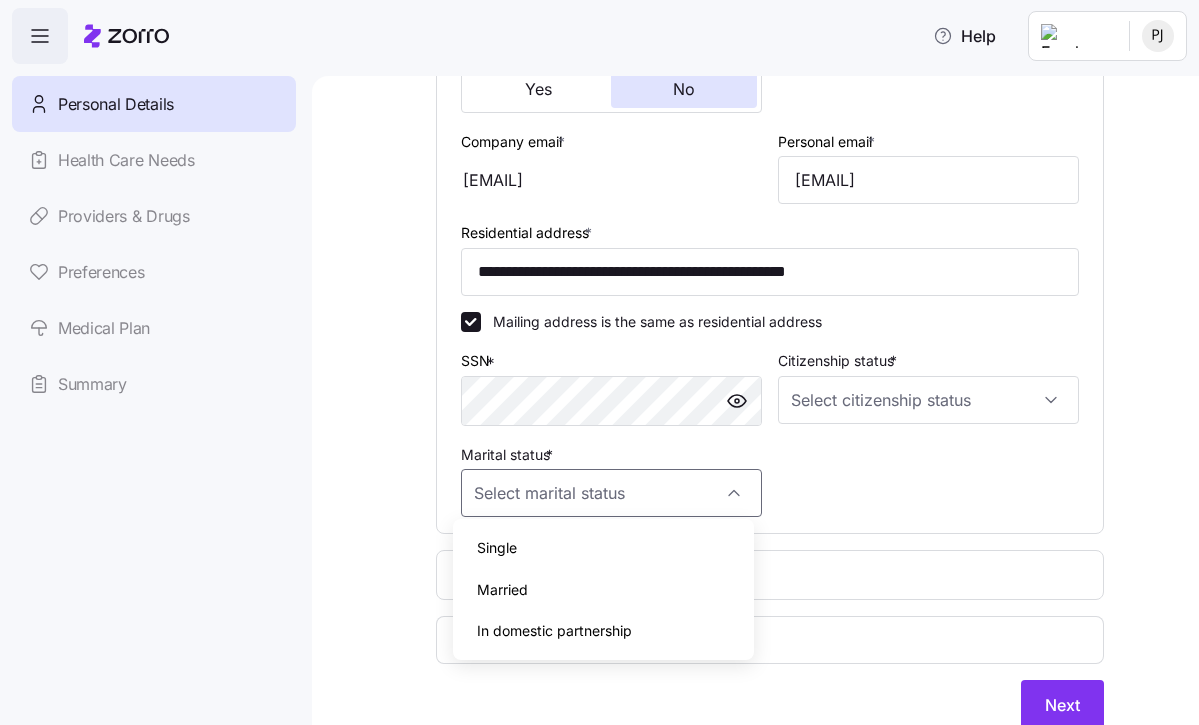 click on "Married" at bounding box center [603, 590] 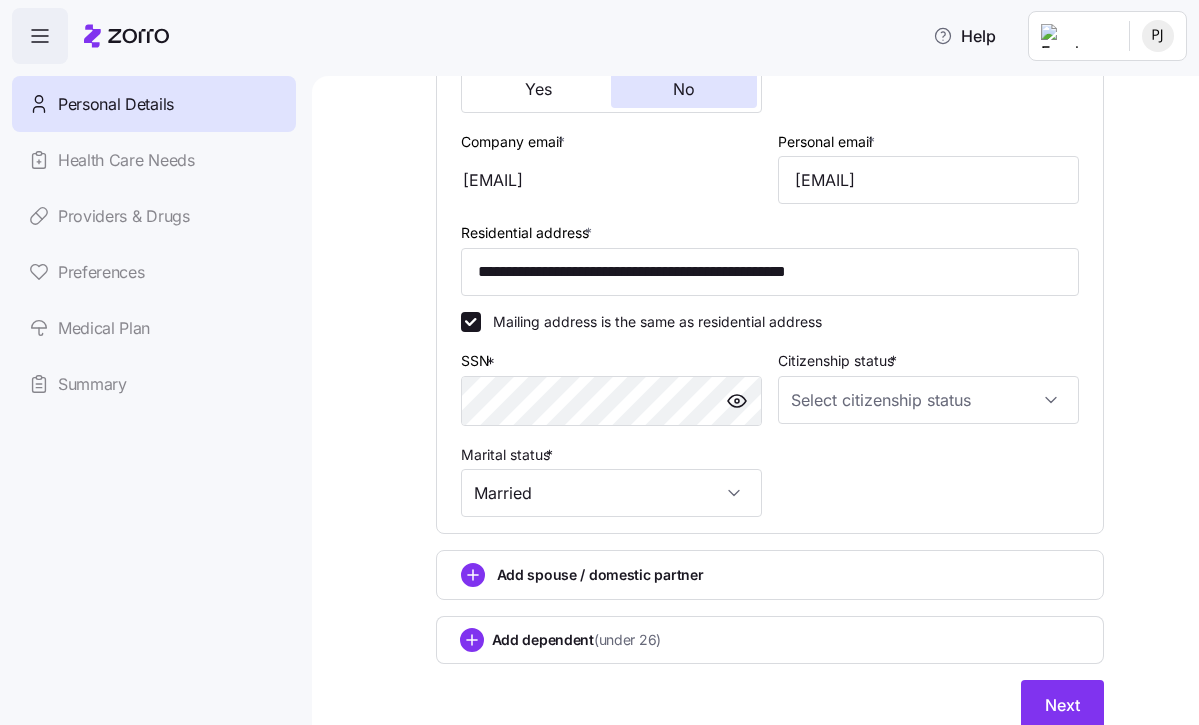 click on "Add spouse / domestic partner" at bounding box center [770, 575] 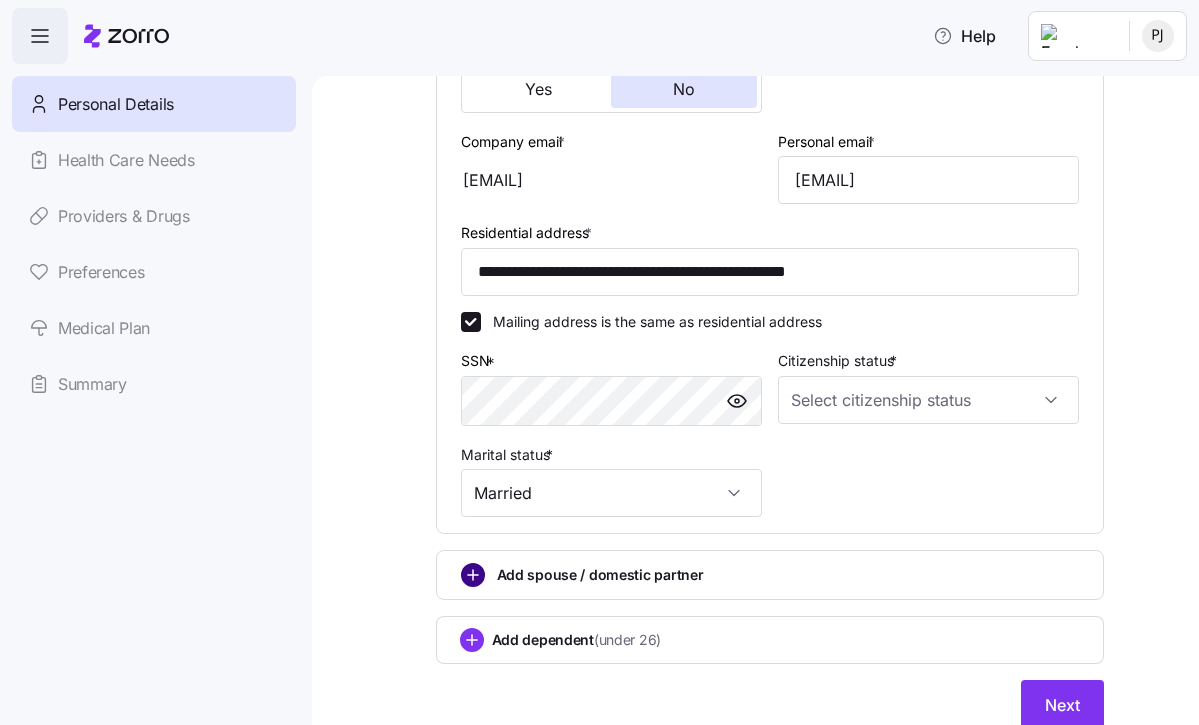 click 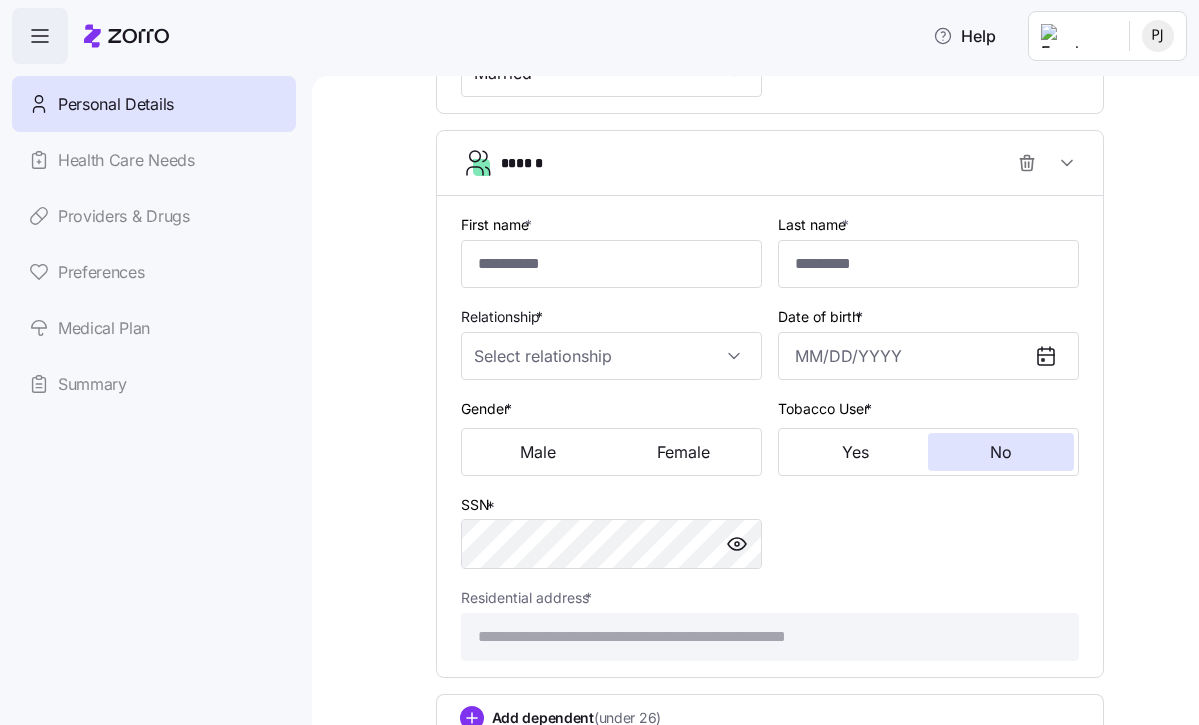 scroll, scrollTop: 963, scrollLeft: 0, axis: vertical 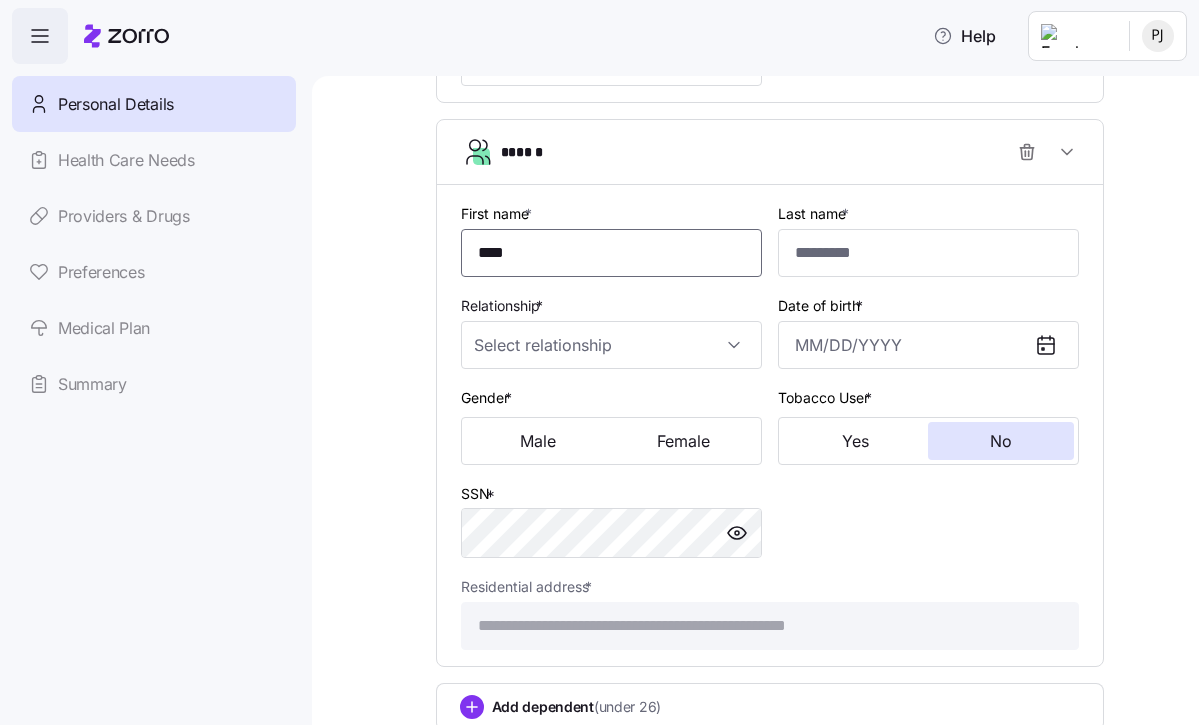 type on "*******" 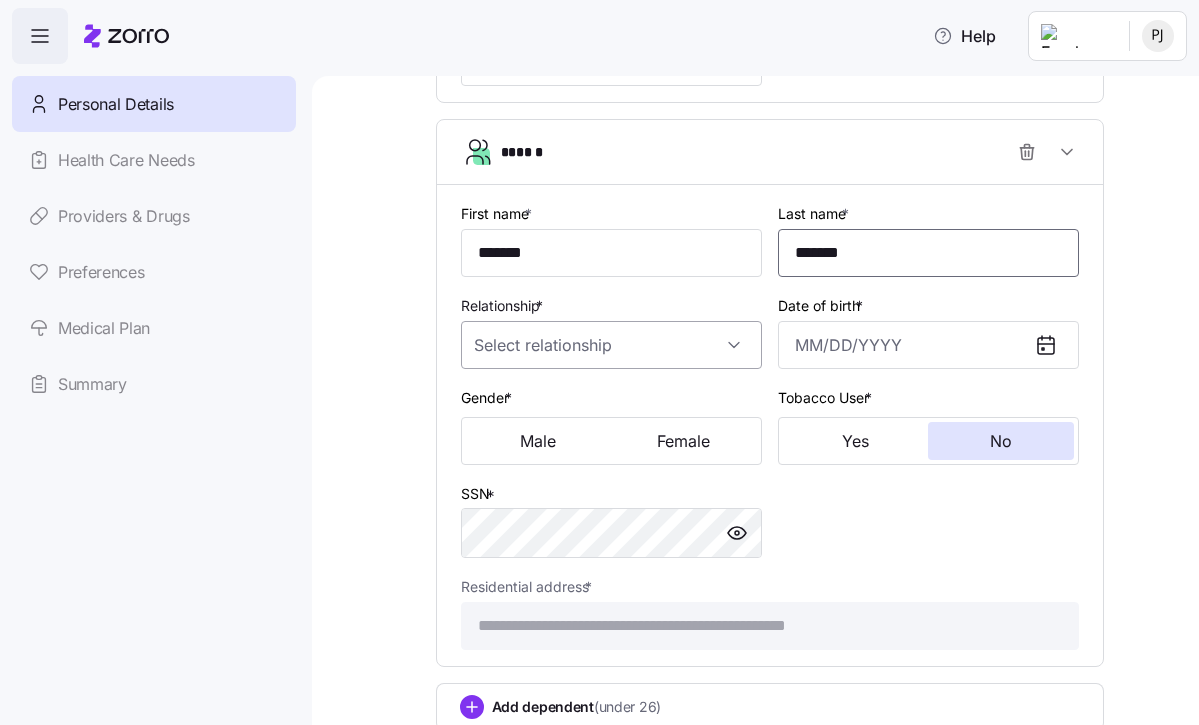 type on "*******" 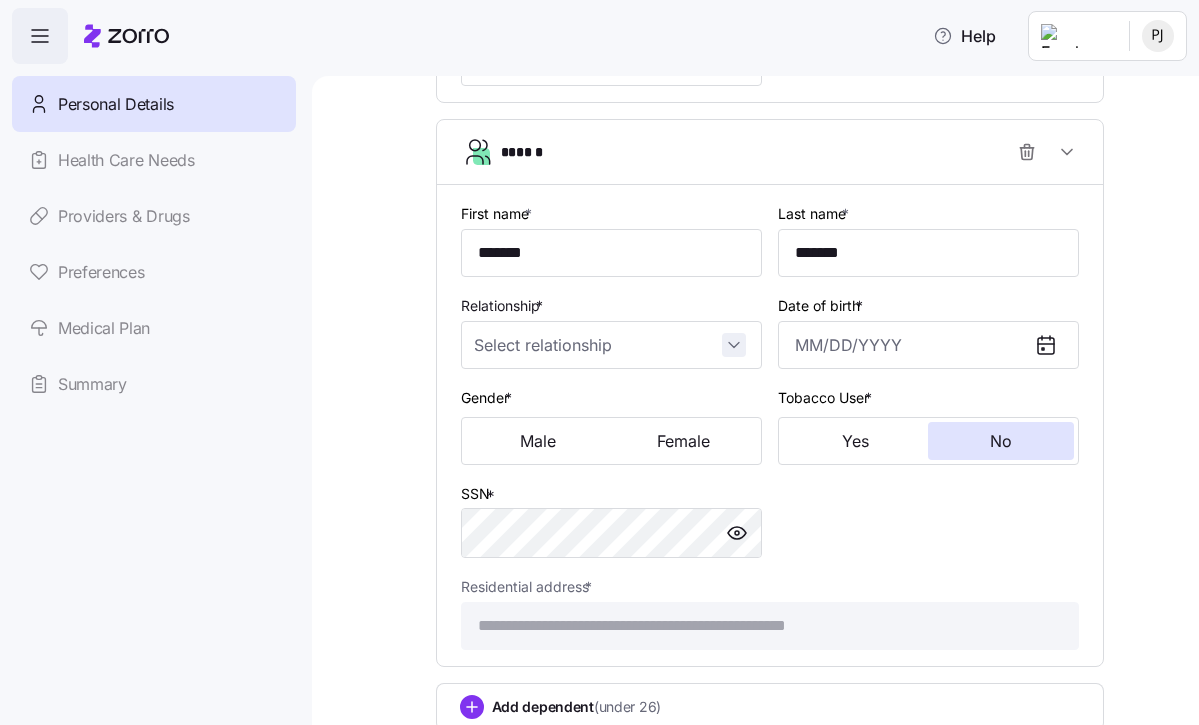 click on "Relationship  *" at bounding box center (611, 345) 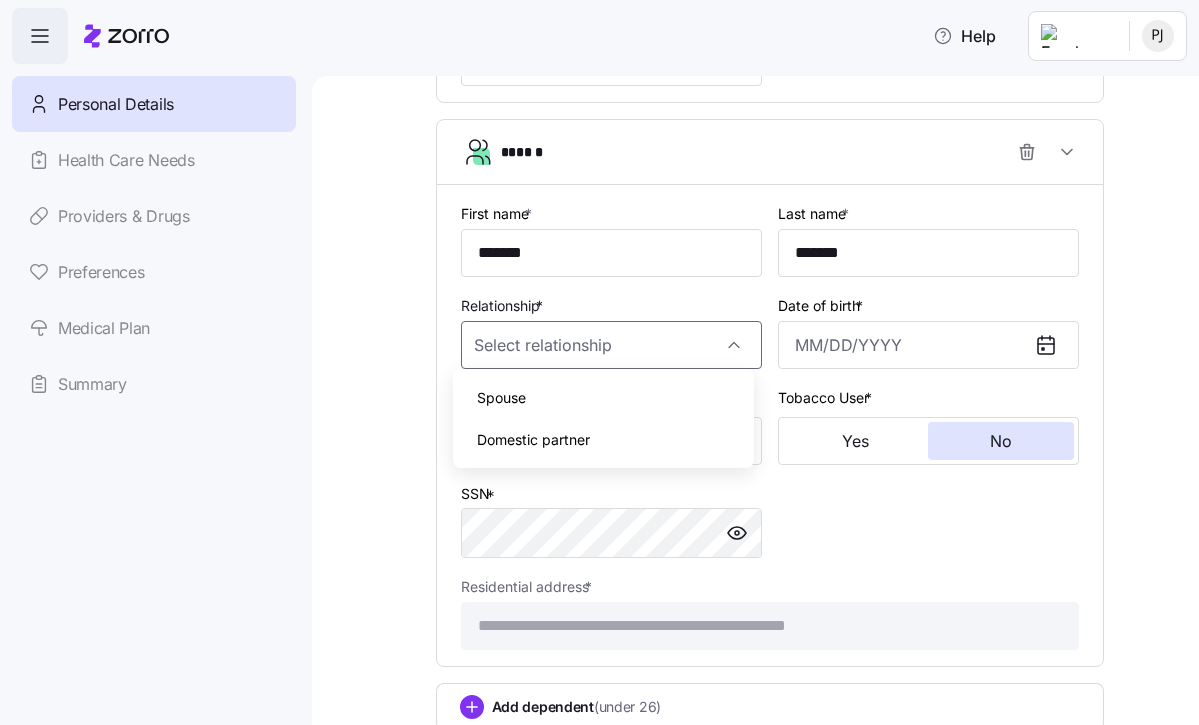 click on "Spouse" at bounding box center (603, 398) 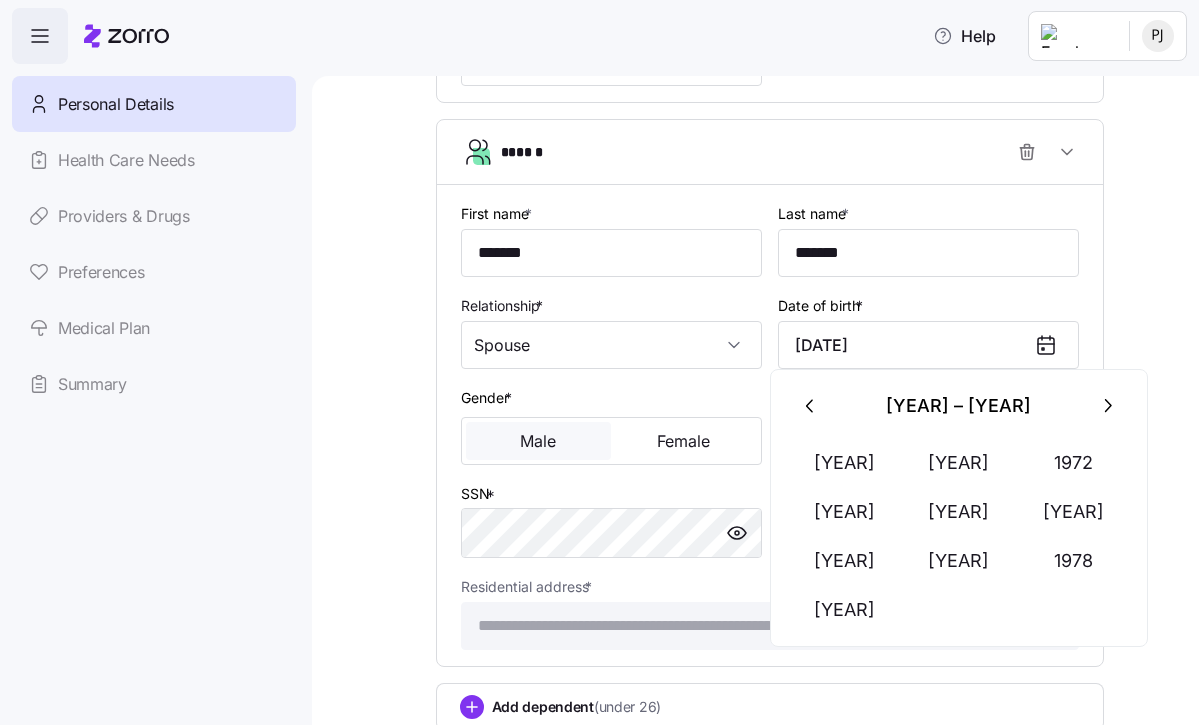 type on "[MONTH] [DAY], [YEAR]" 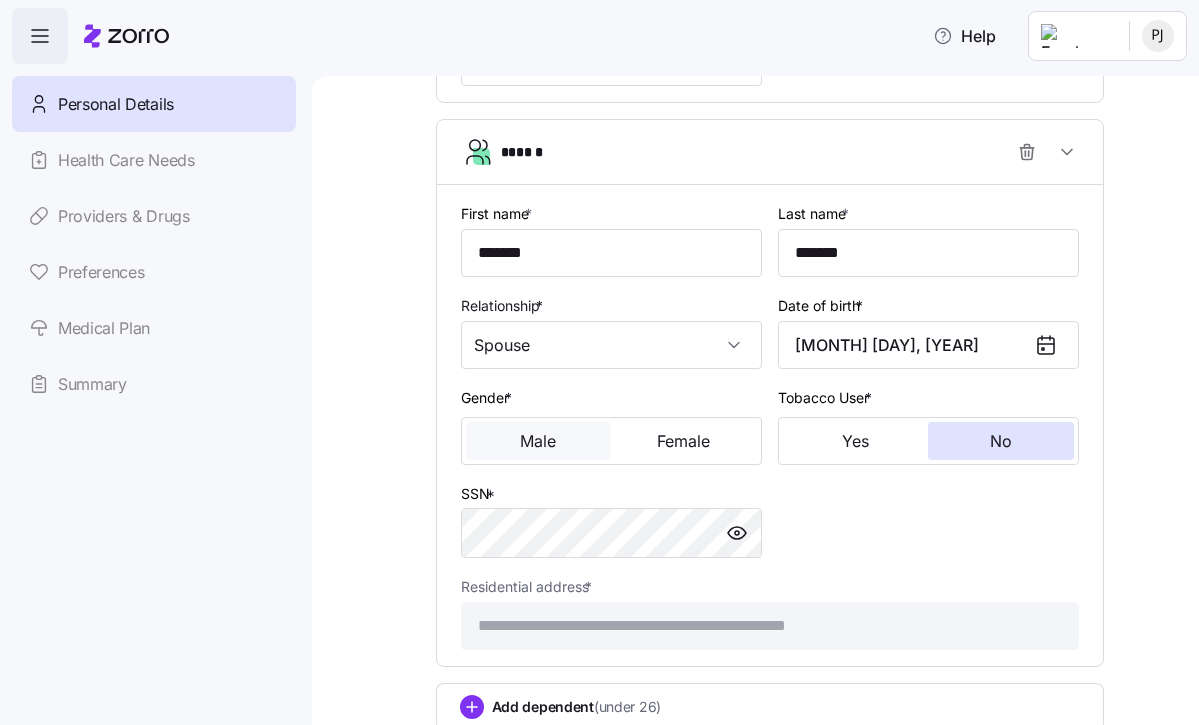 click on "Male" at bounding box center (539, 441) 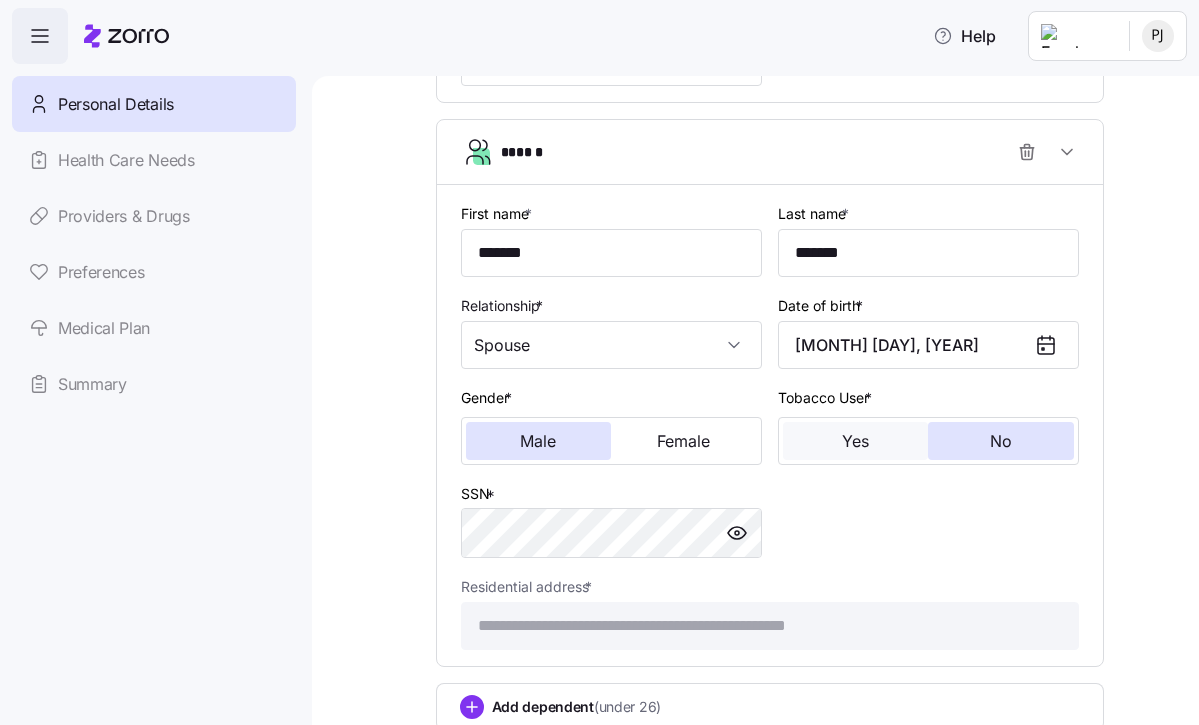 click on "Yes" at bounding box center [856, 441] 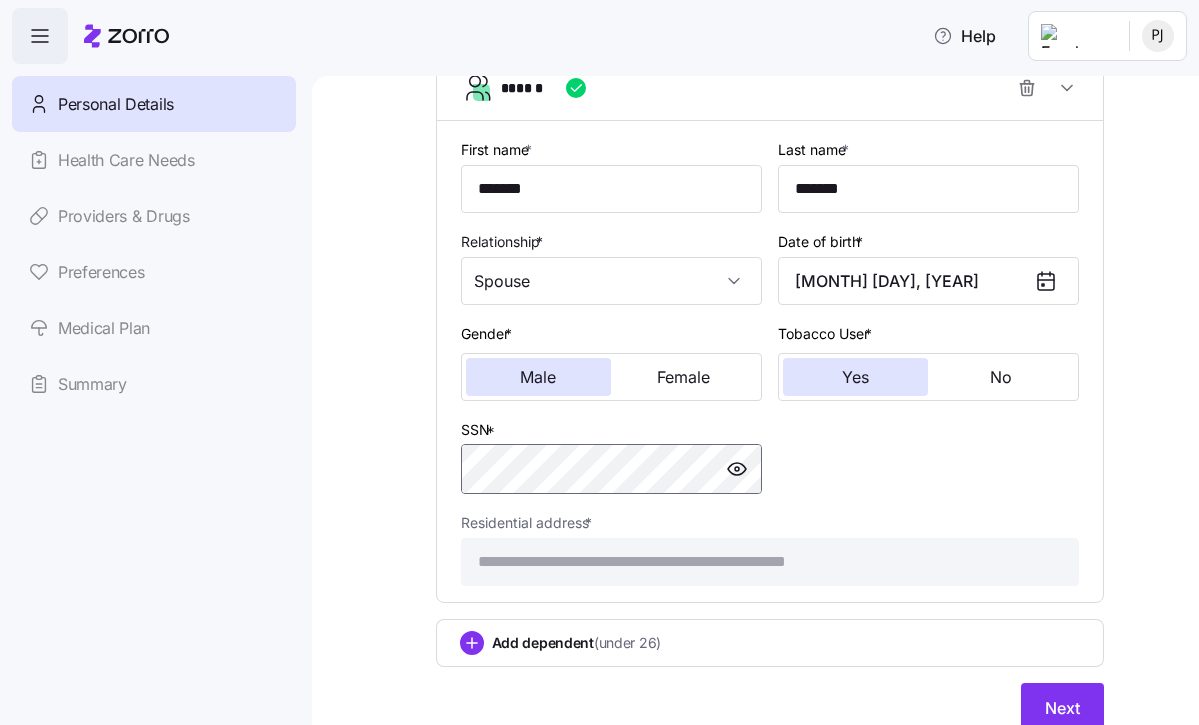 scroll, scrollTop: 1097, scrollLeft: 0, axis: vertical 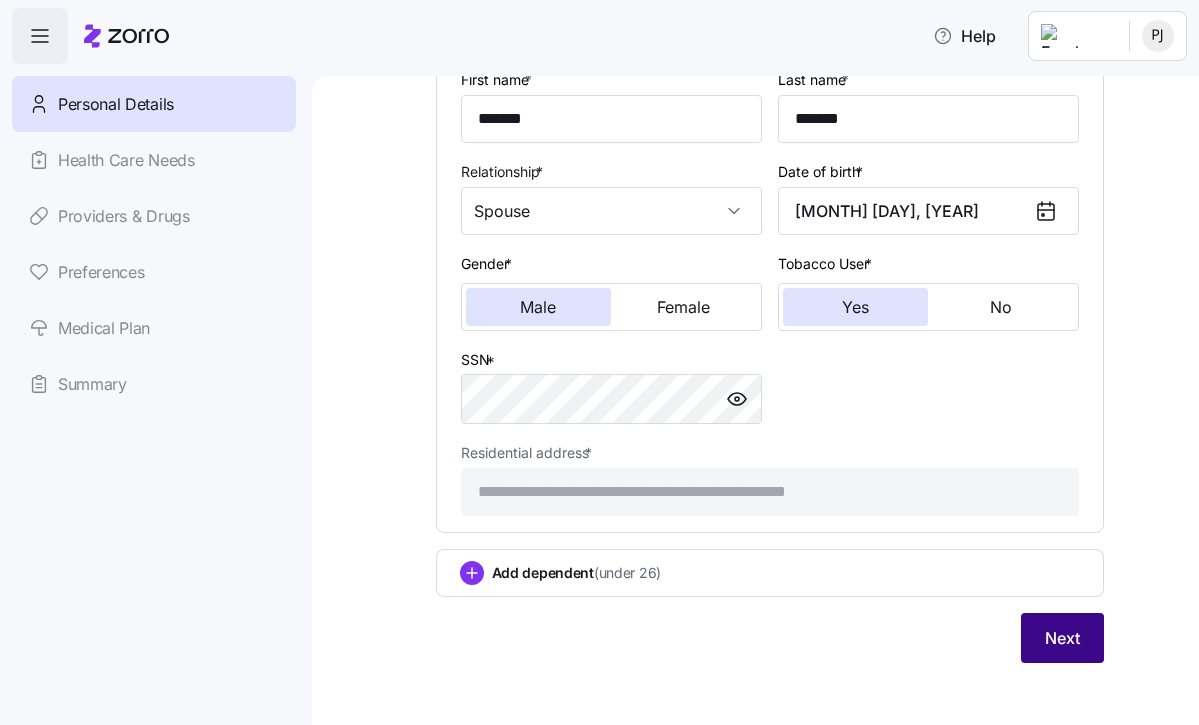click on "Next" at bounding box center (1062, 638) 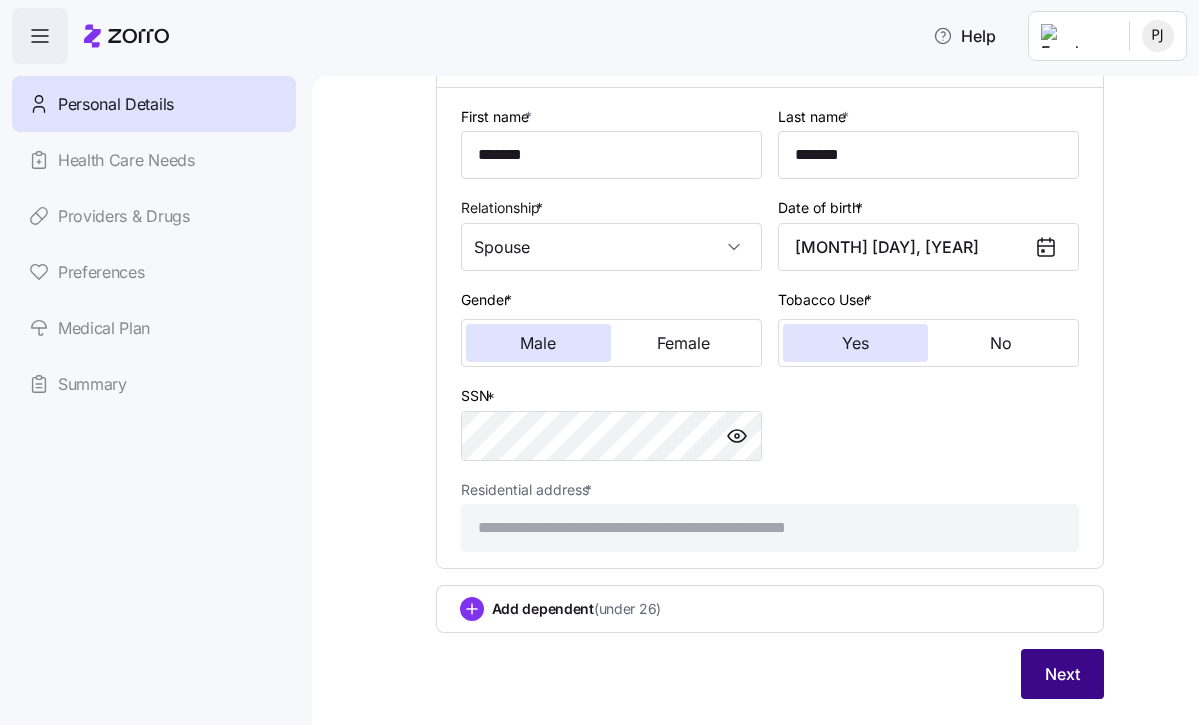click on "Next" at bounding box center (1062, 674) 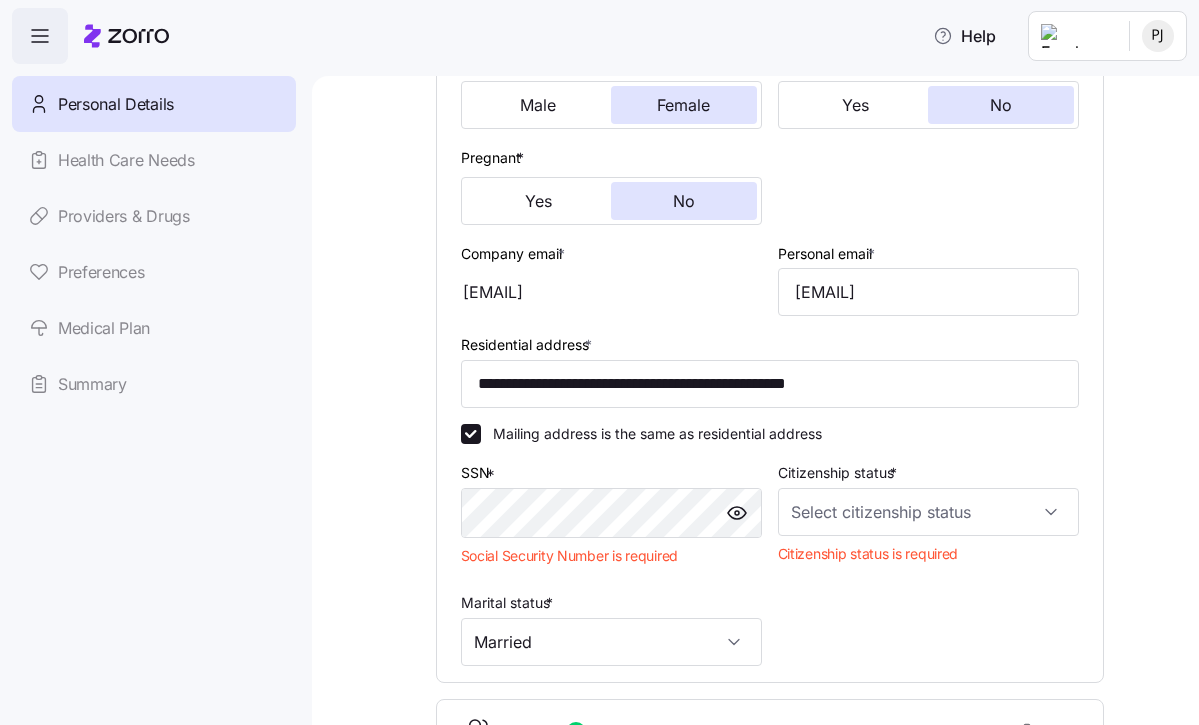 scroll, scrollTop: 406, scrollLeft: 0, axis: vertical 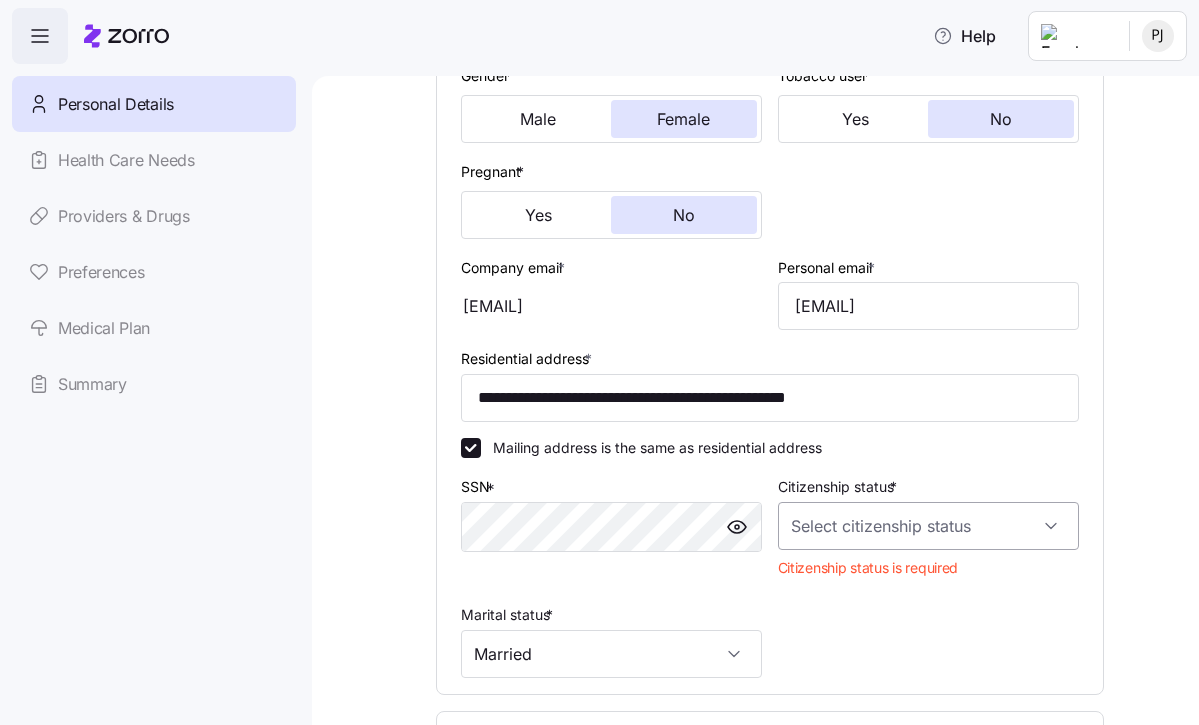 click on "Citizenship status  *" at bounding box center (928, 526) 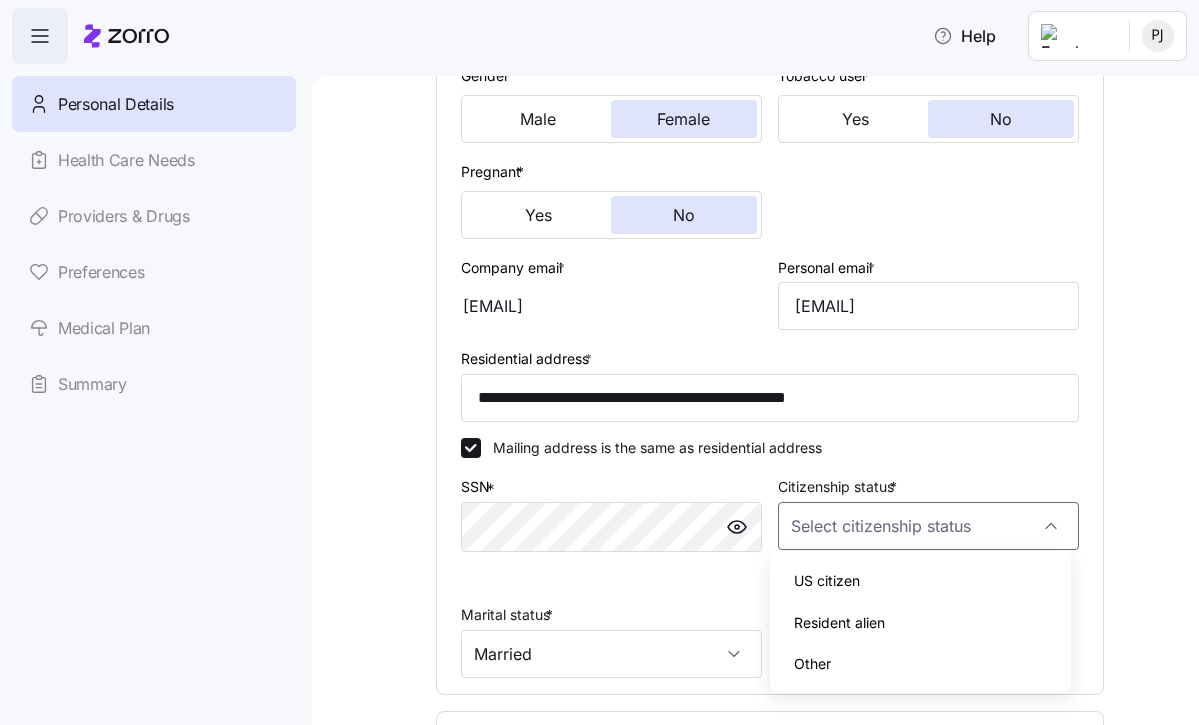 click on "US citizen" at bounding box center (920, 581) 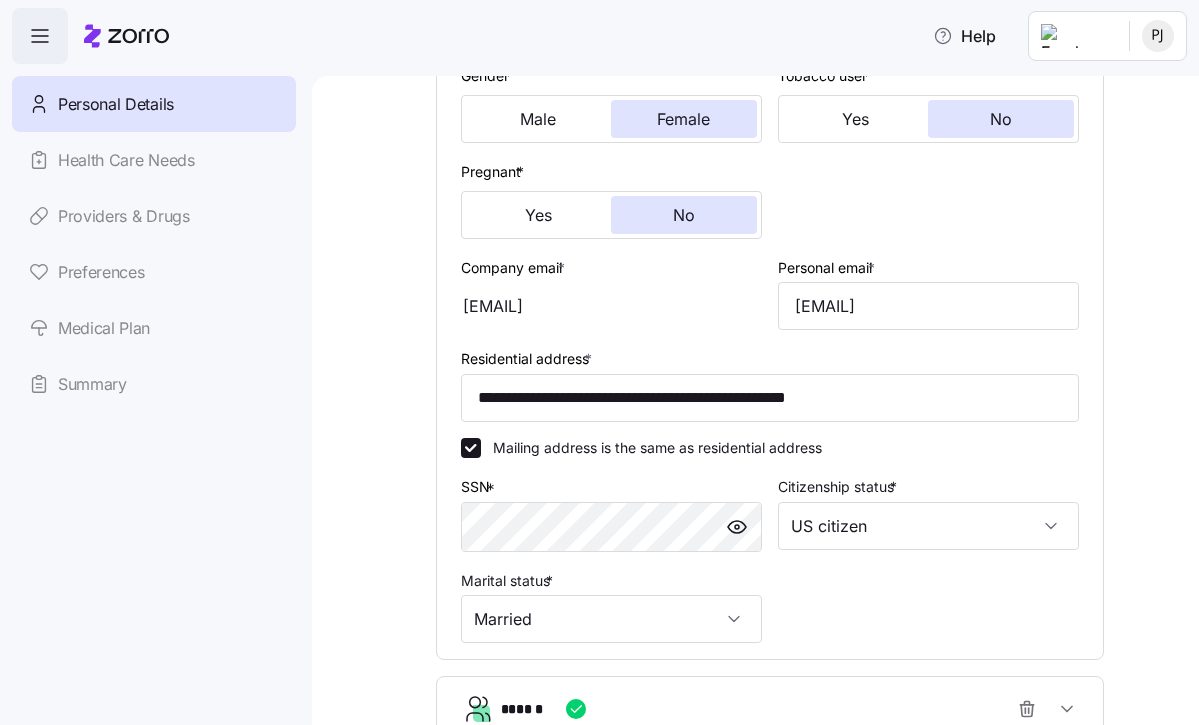 type on "US citizen" 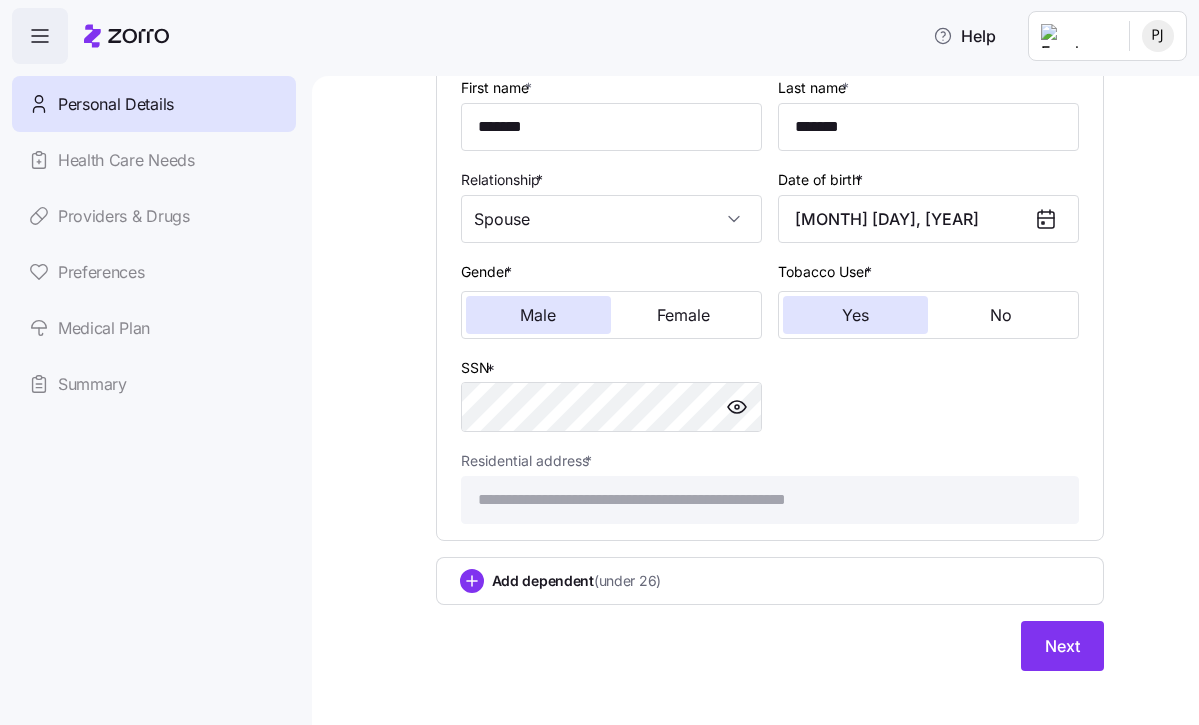 scroll, scrollTop: 1097, scrollLeft: 0, axis: vertical 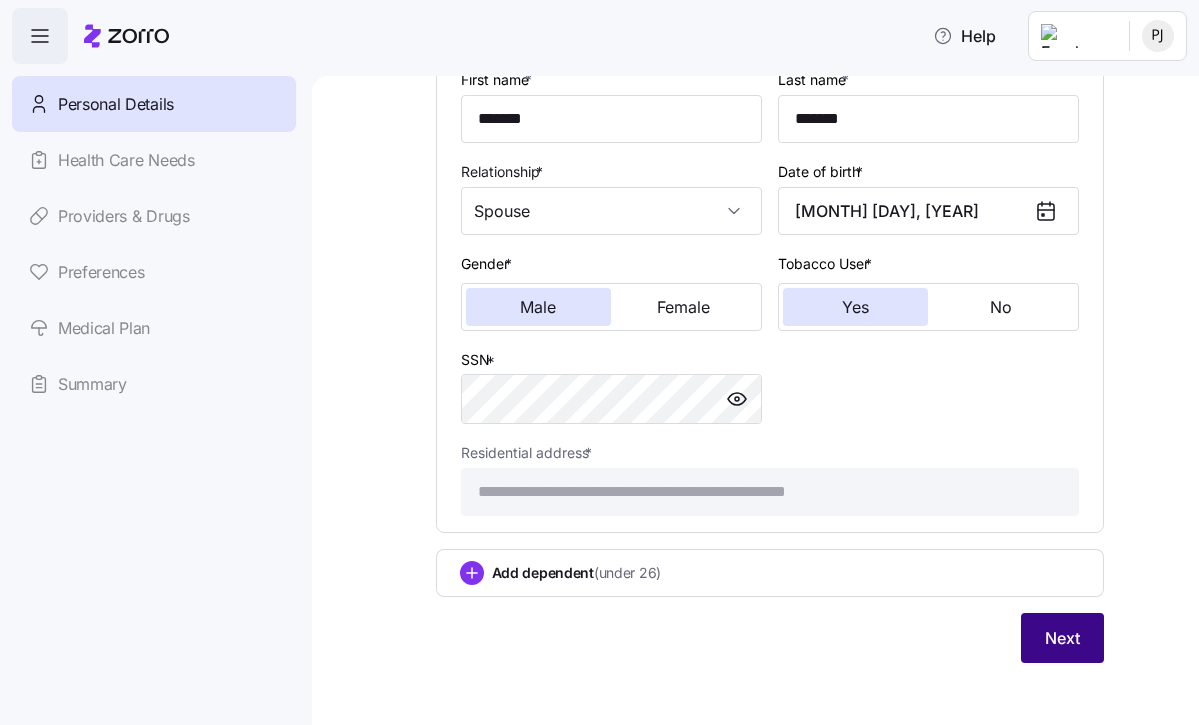 click on "Next" at bounding box center (1062, 638) 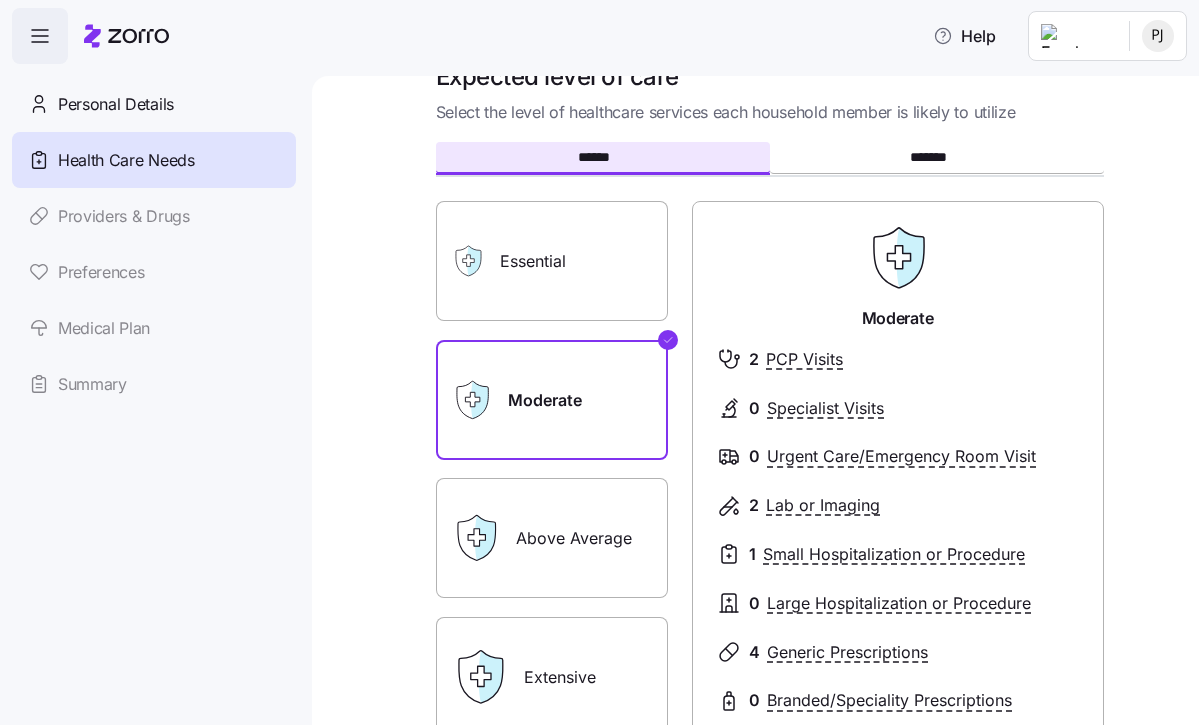 scroll, scrollTop: 44, scrollLeft: 0, axis: vertical 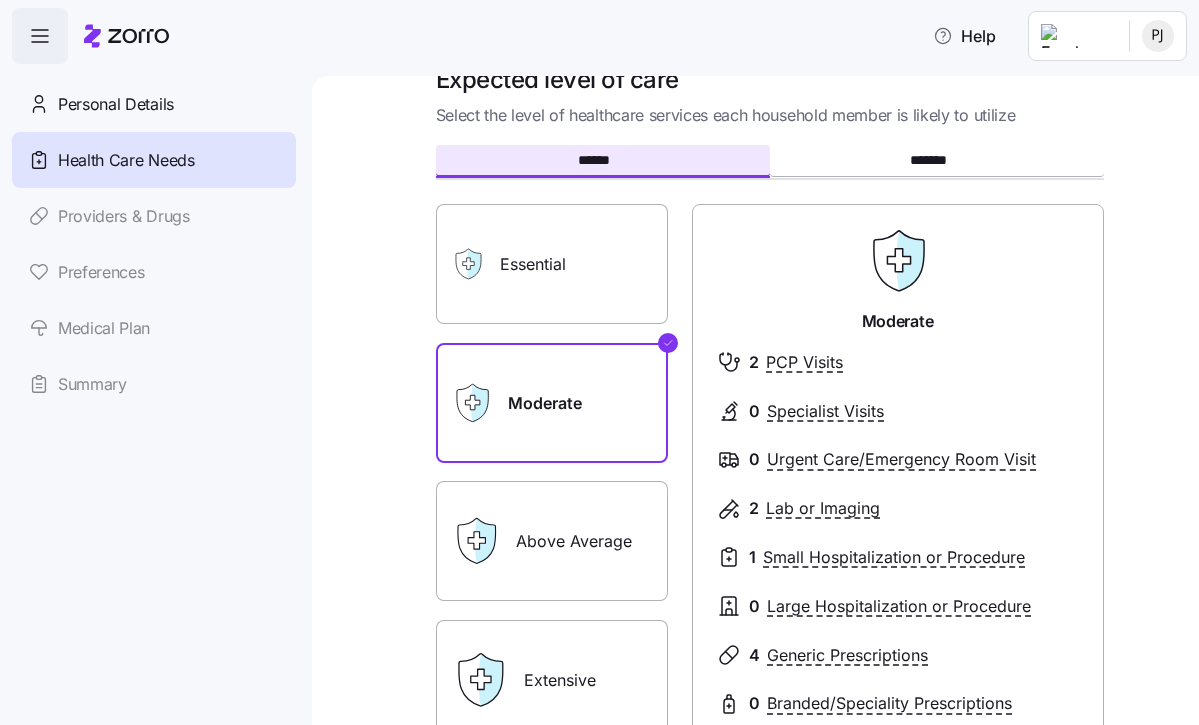 click on "Essential" at bounding box center (552, 264) 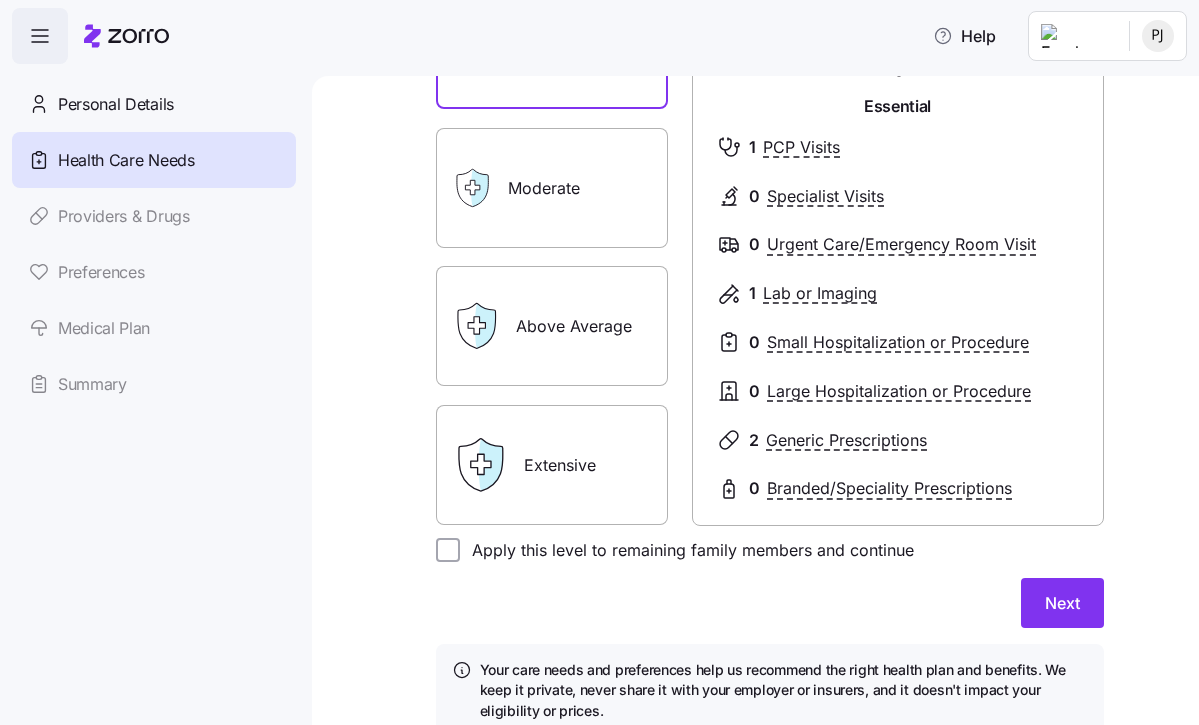 scroll, scrollTop: 340, scrollLeft: 0, axis: vertical 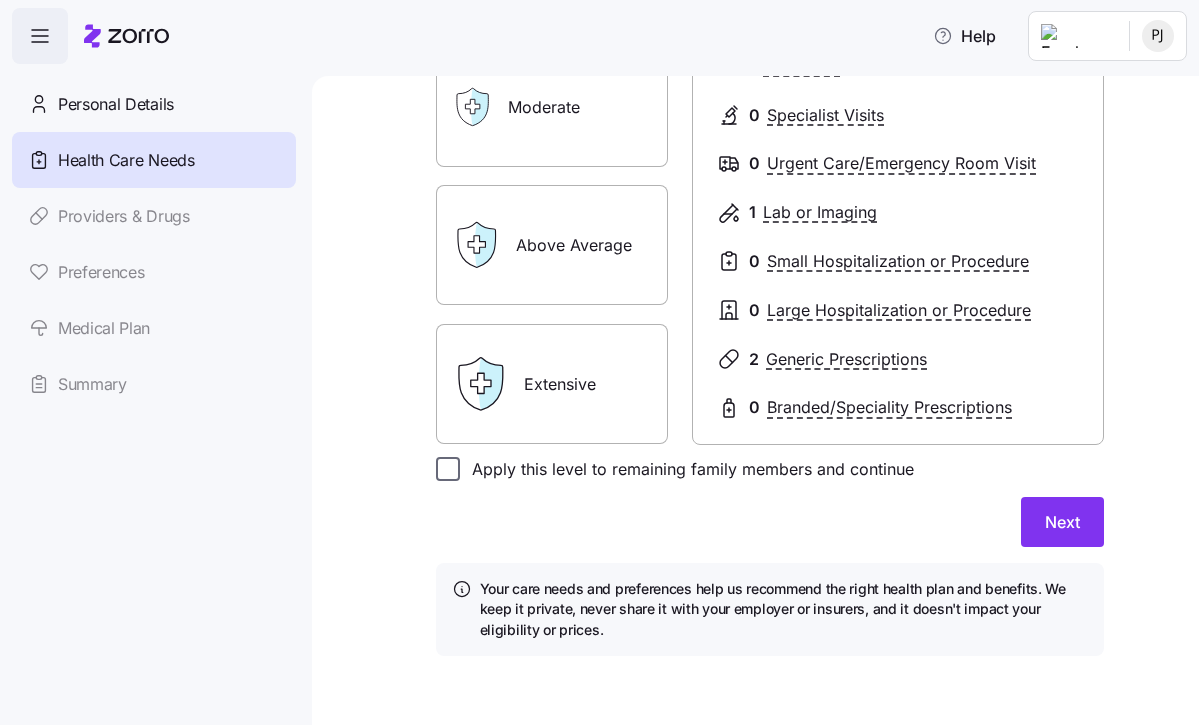 click on "Apply this level to remaining family members and continue" at bounding box center (448, 469) 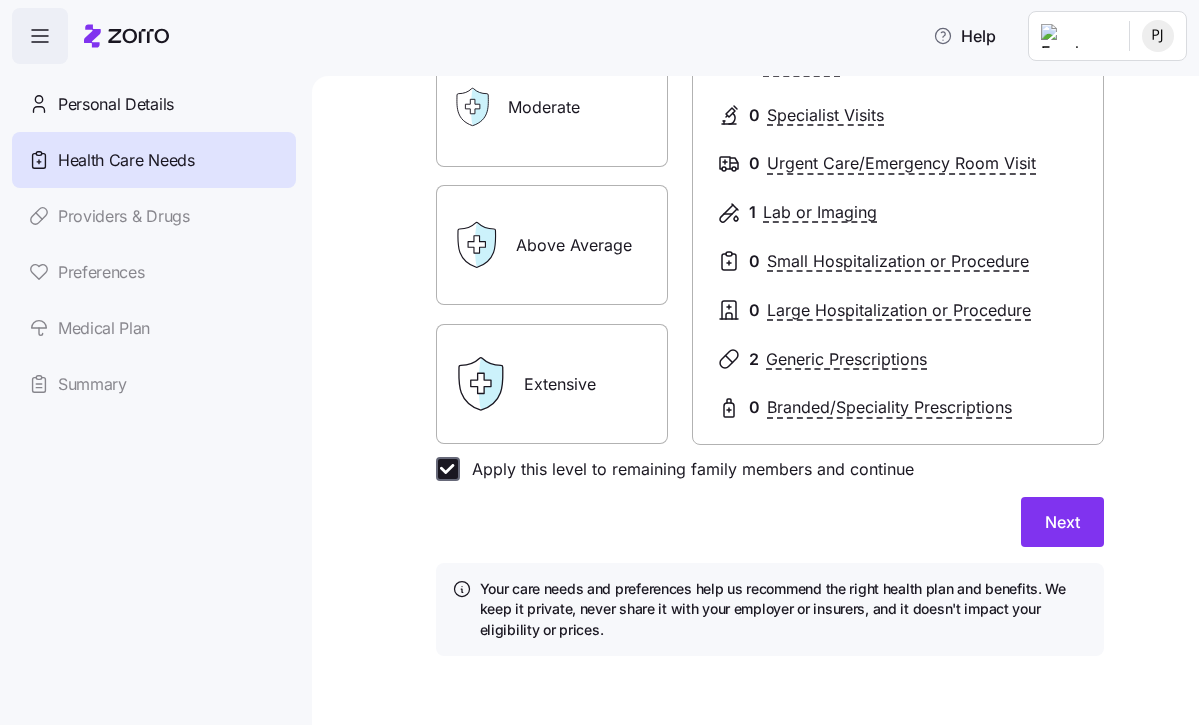 checkbox on "true" 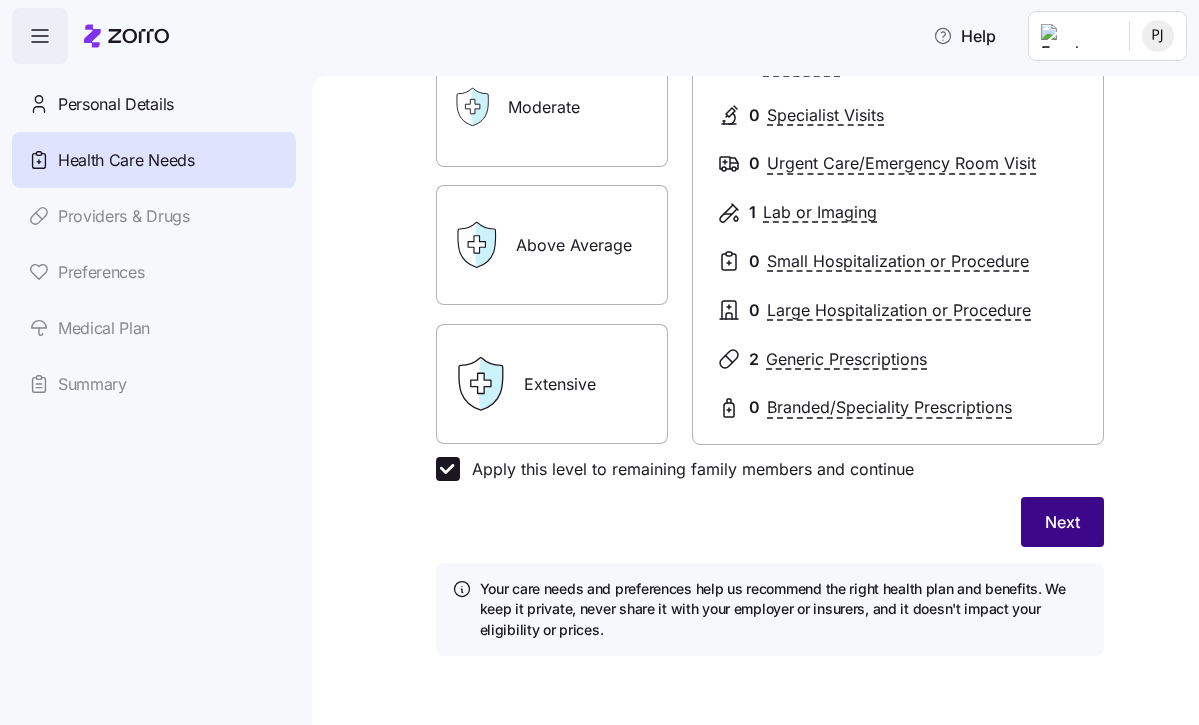 click on "Next" at bounding box center (1062, 522) 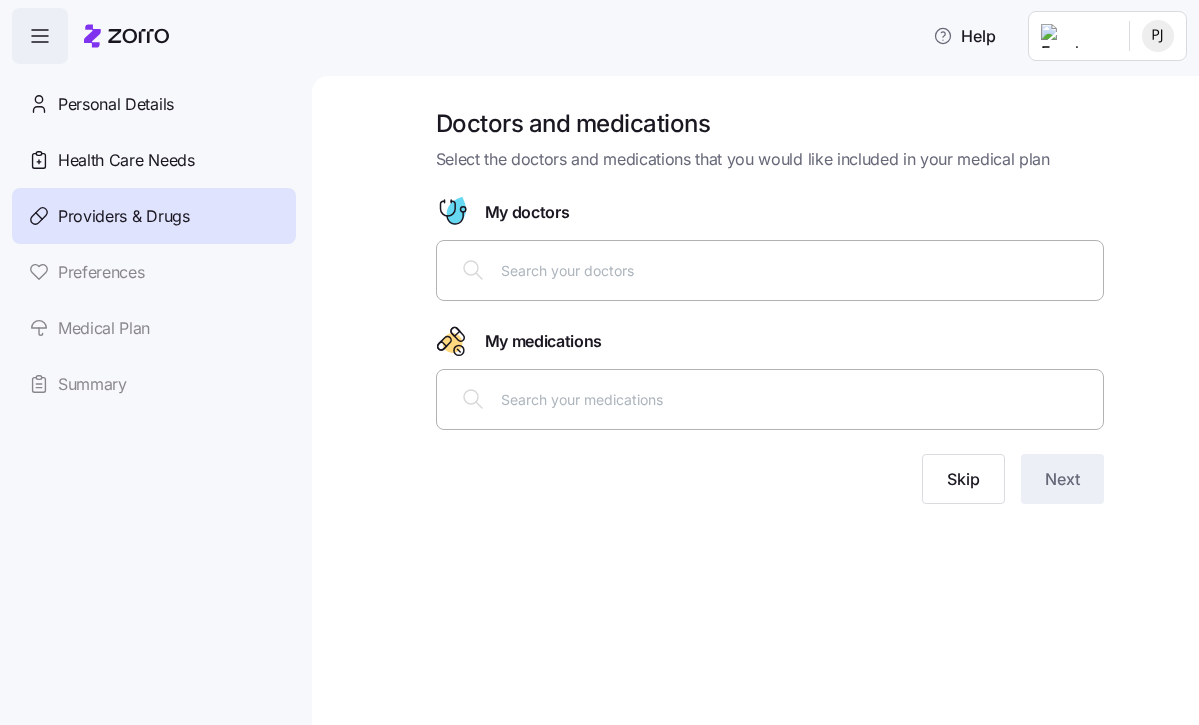 click at bounding box center (796, 270) 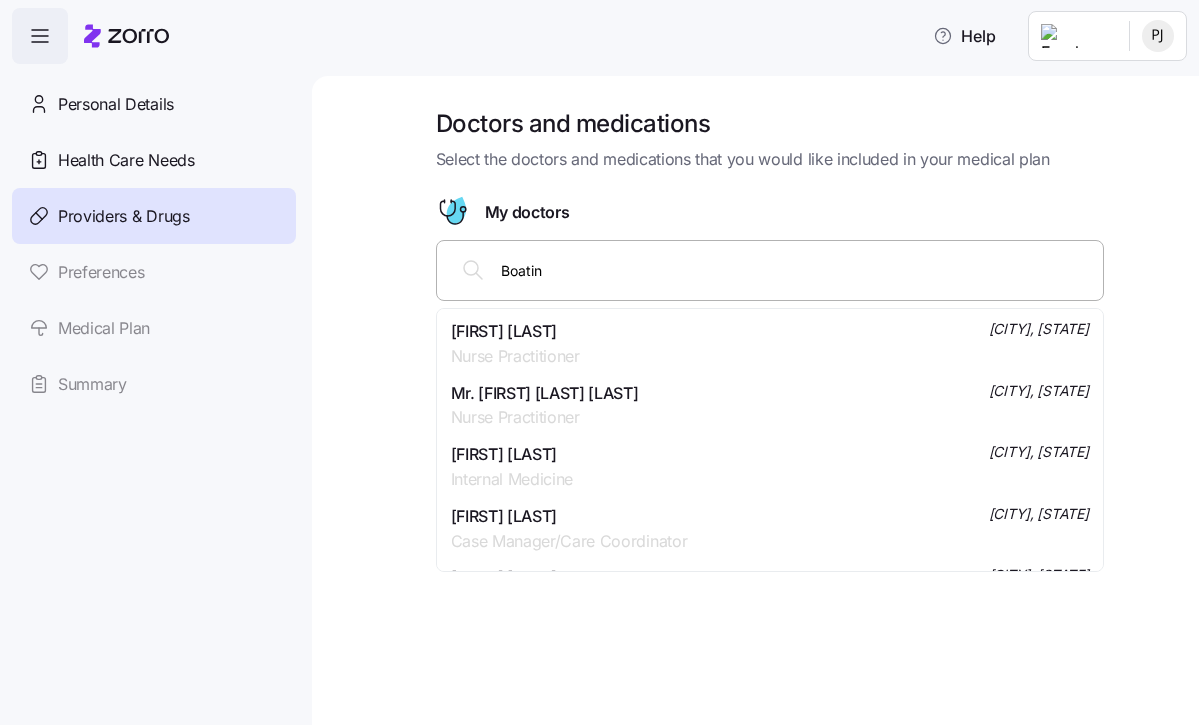 type on "Boat" 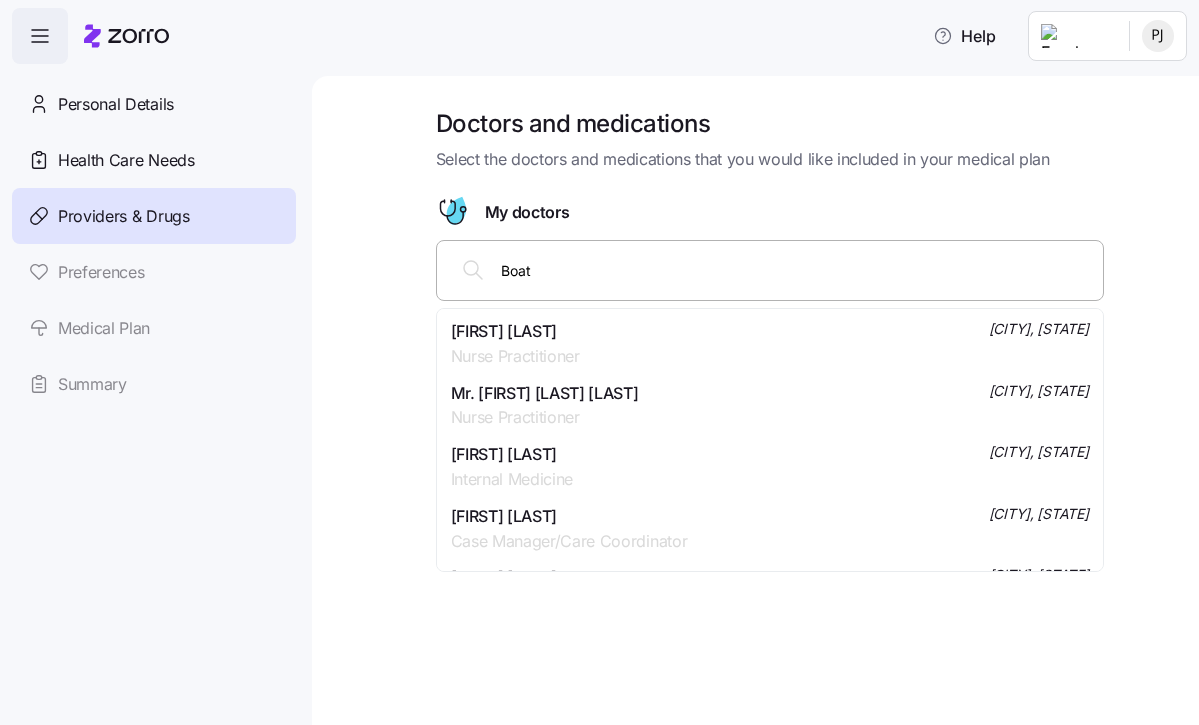 click on "Mr. [FIRST] [LAST] [LAST]" at bounding box center (545, 393) 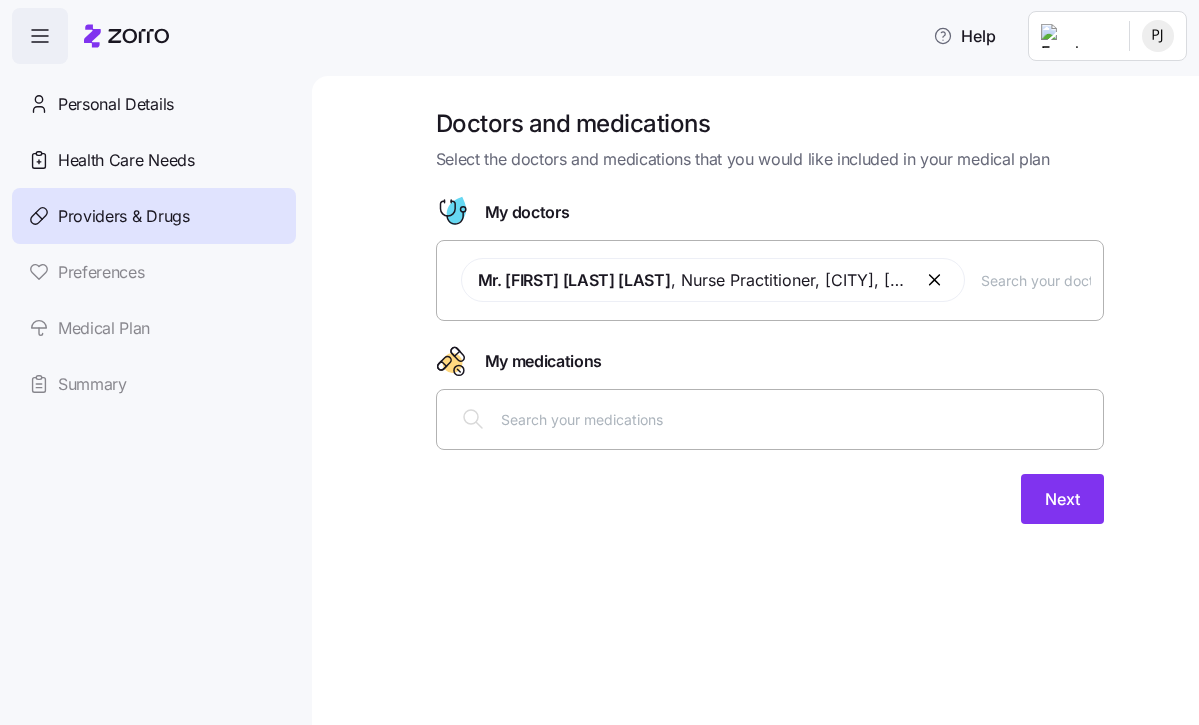 click at bounding box center [796, 419] 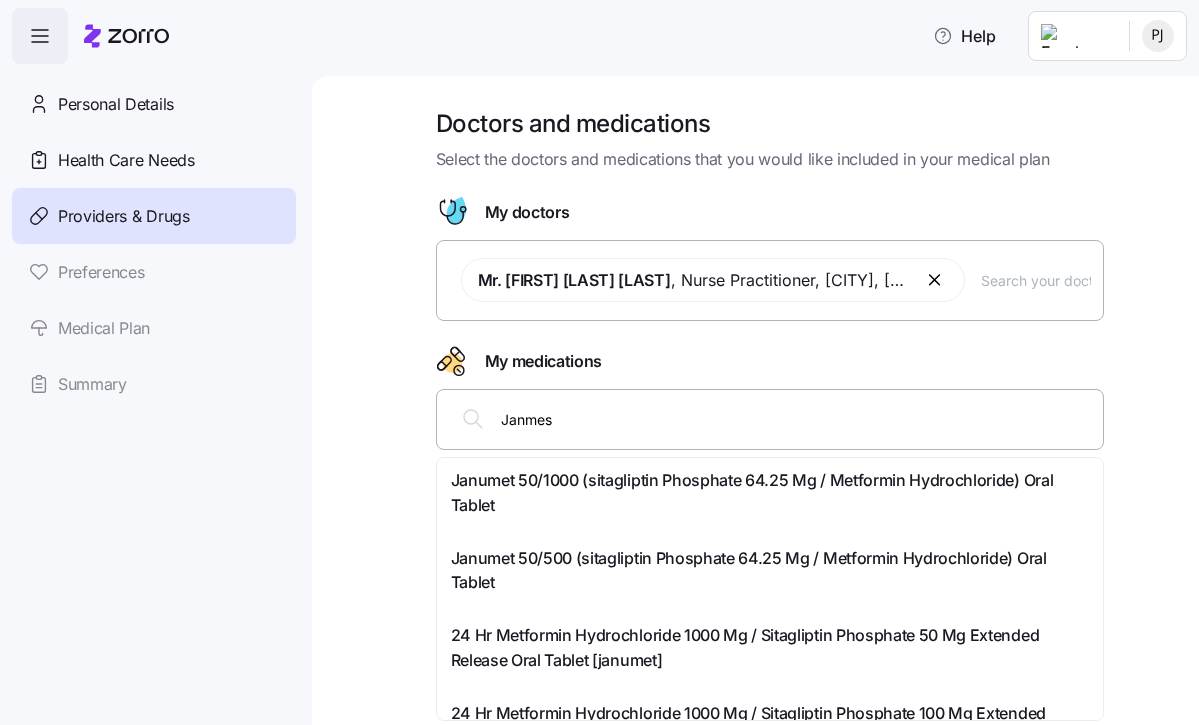 type on "Janme" 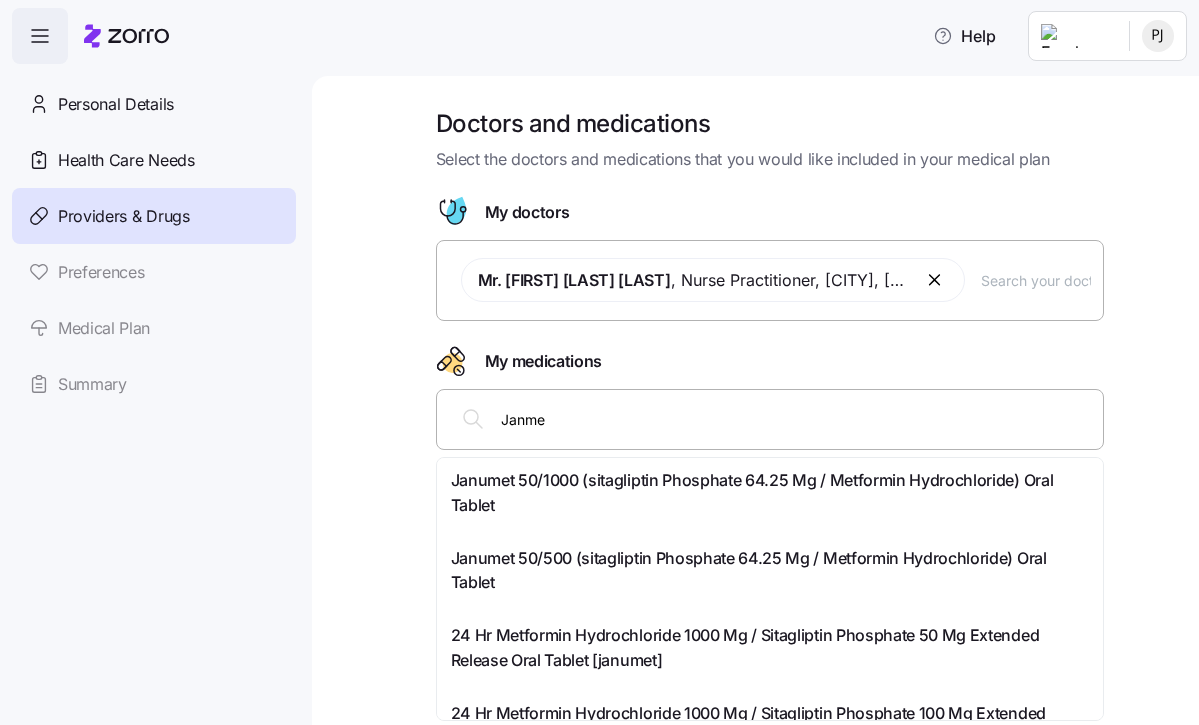 click on "Janumet 50/1000 (sitagliptin Phosphate 64.25 Mg / Metformin Hydrochloride) Oral Tablet" at bounding box center (770, 493) 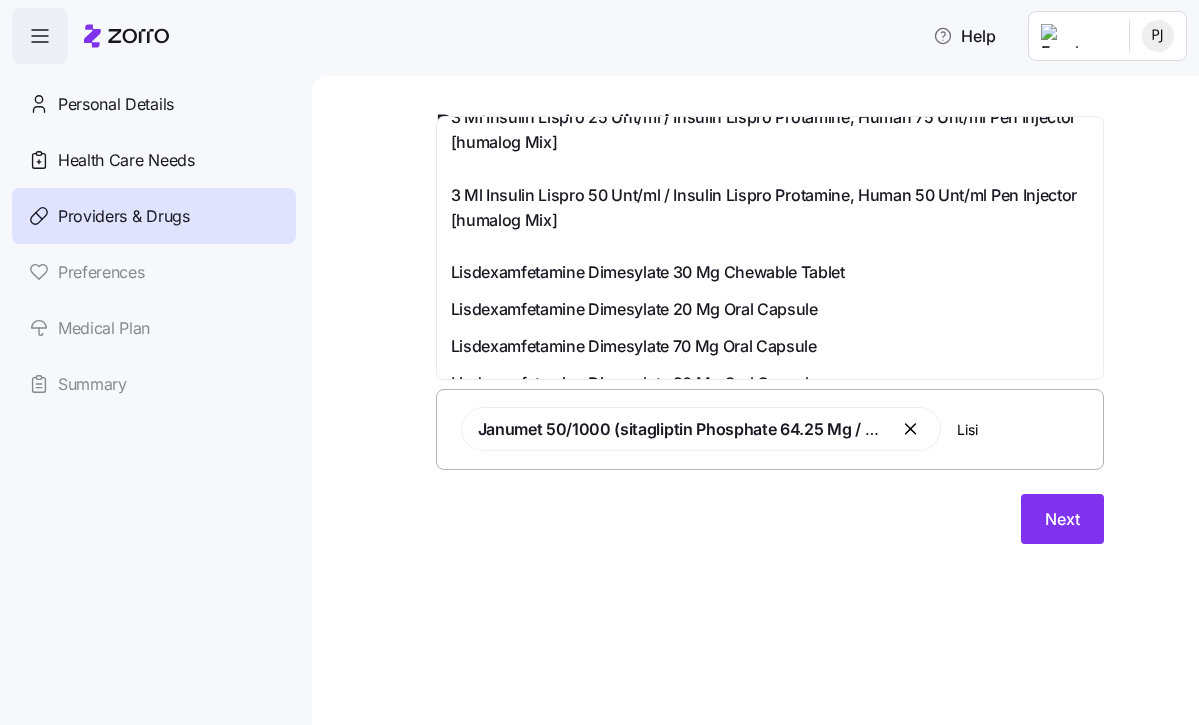 scroll, scrollTop: 716, scrollLeft: 0, axis: vertical 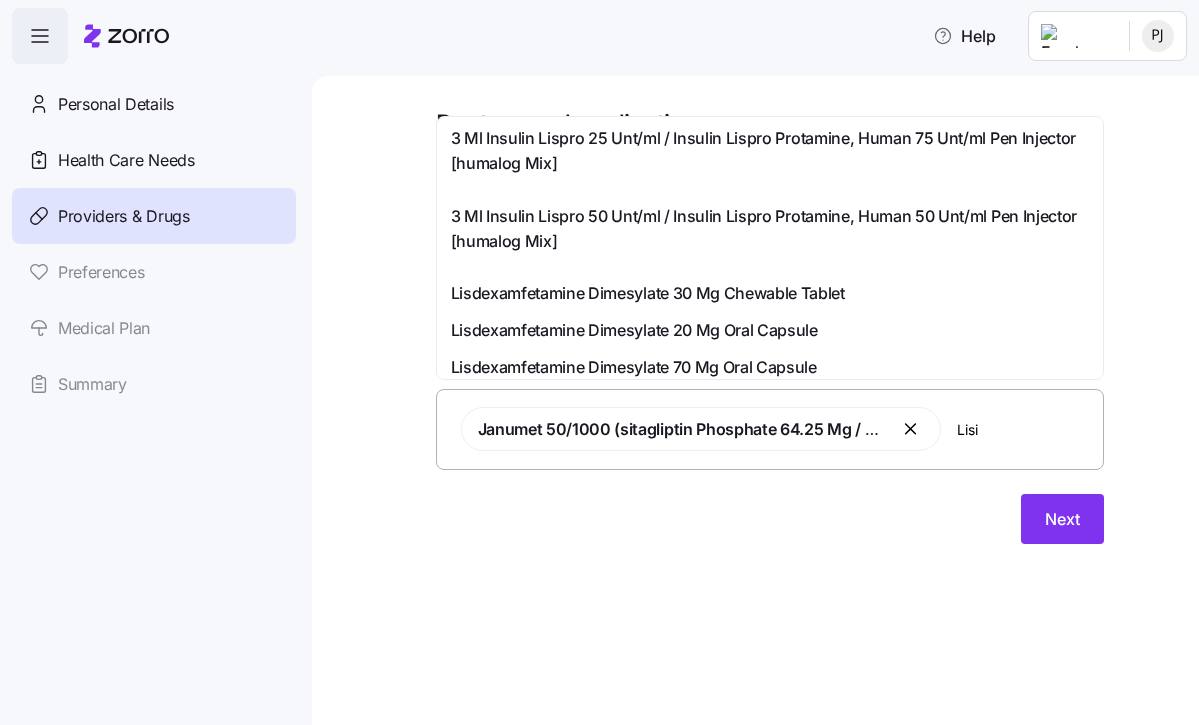type on "Lisin" 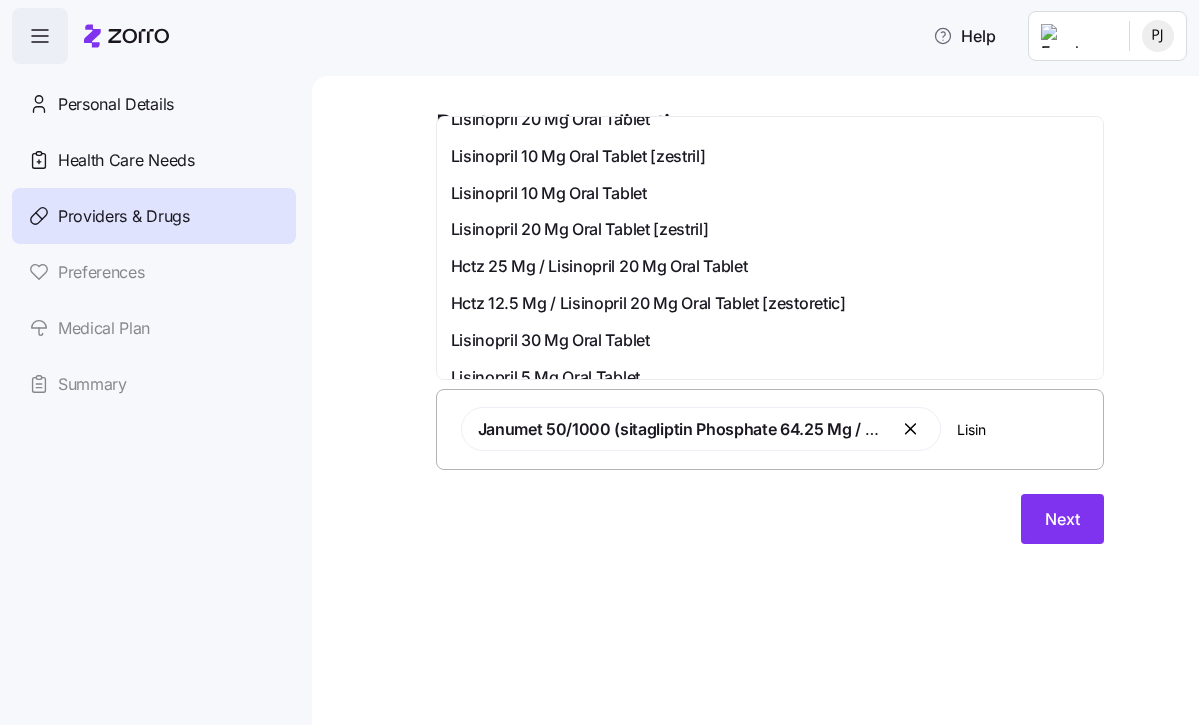 scroll, scrollTop: 24, scrollLeft: 0, axis: vertical 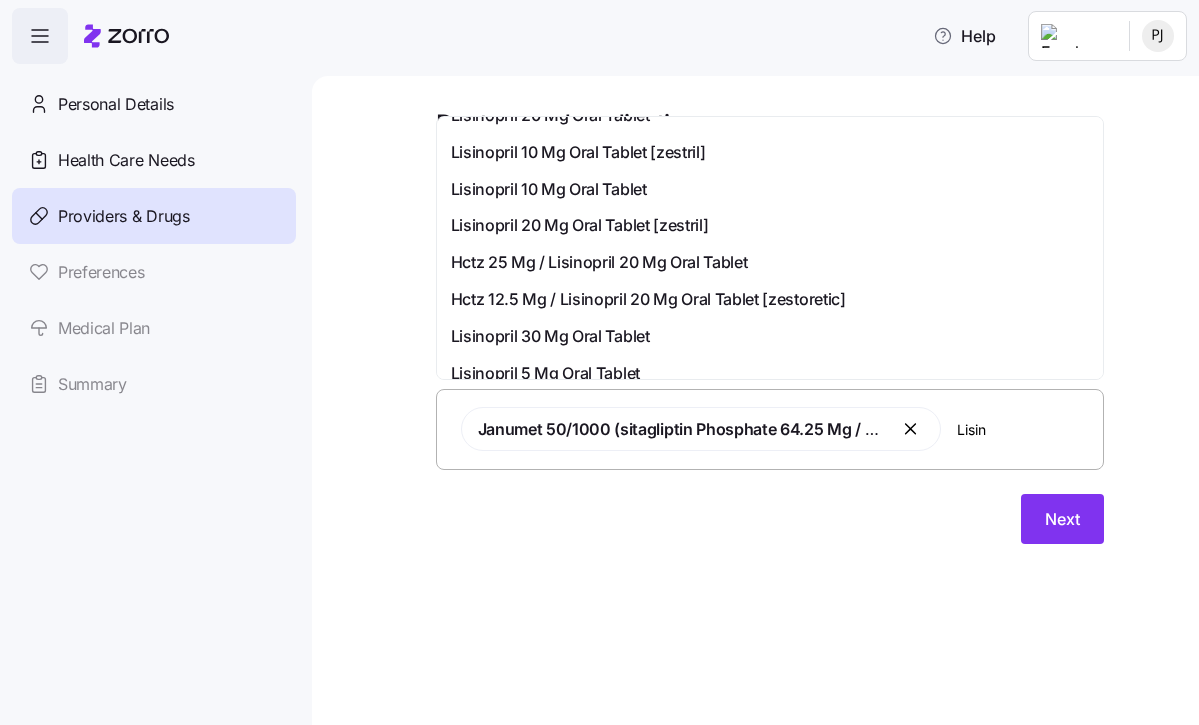 click on "Lisinopril 5 Mg Oral Tablet" at bounding box center [770, 373] 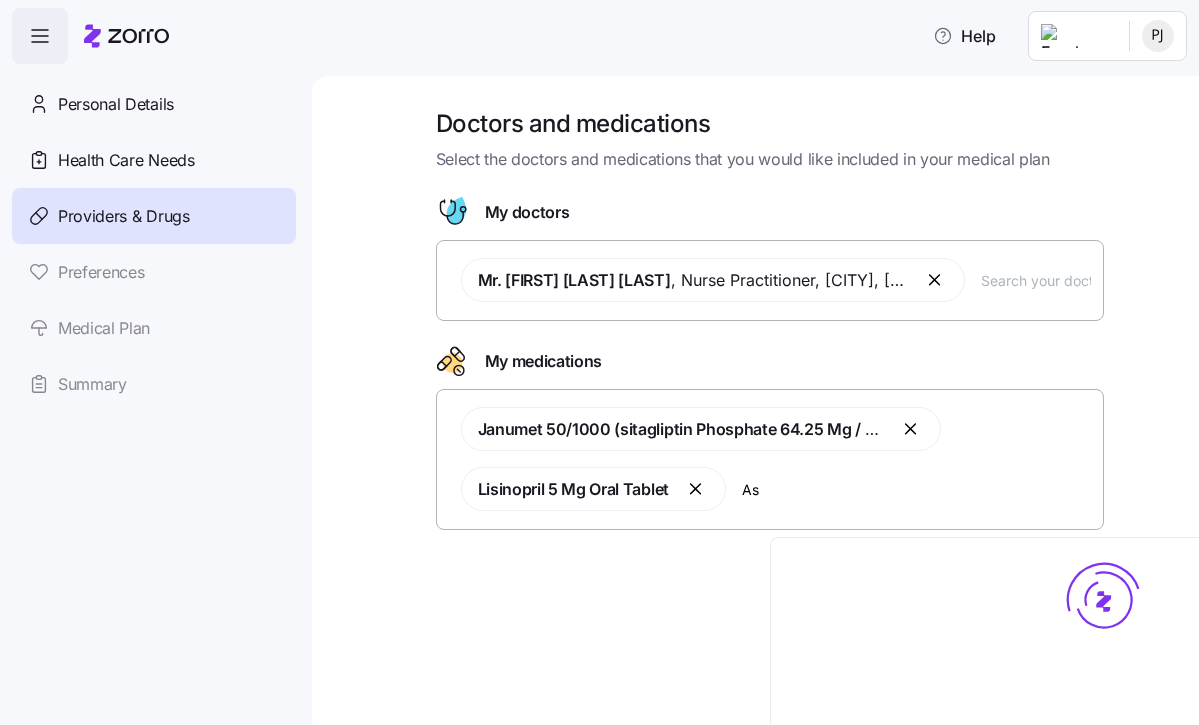 scroll, scrollTop: 0, scrollLeft: 0, axis: both 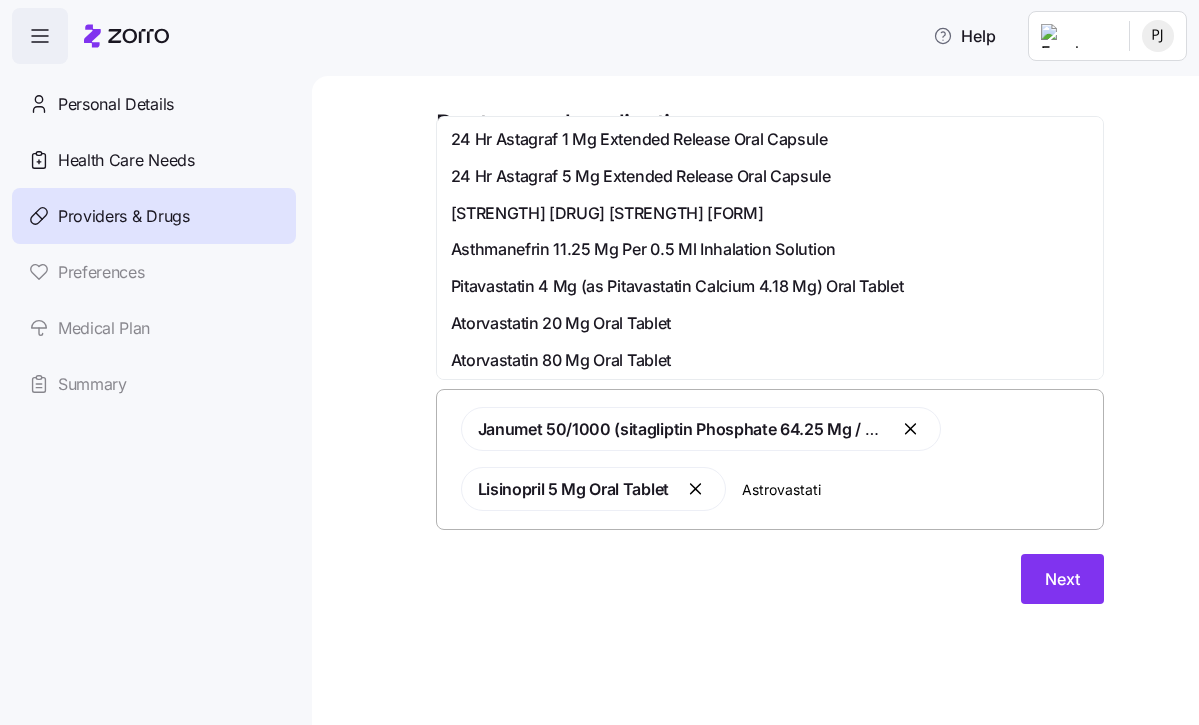type on "Astrovastatin" 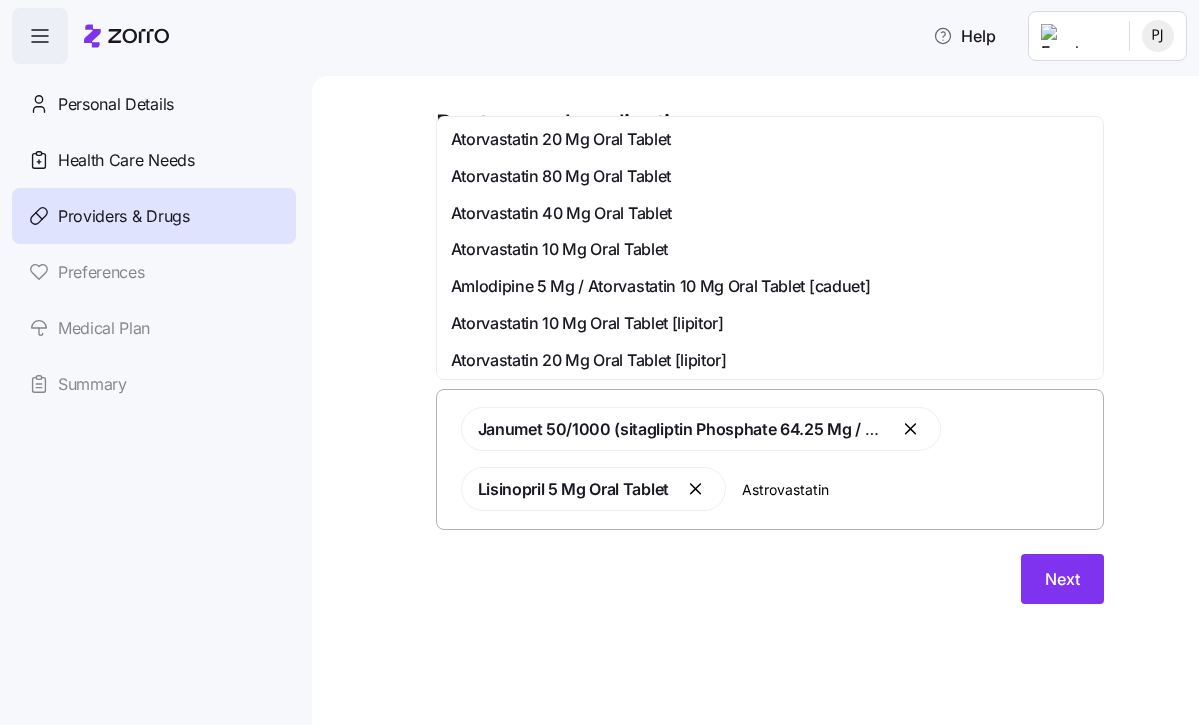 click on "Atorvastatin 40 Mg Oral Tablet" at bounding box center [561, 213] 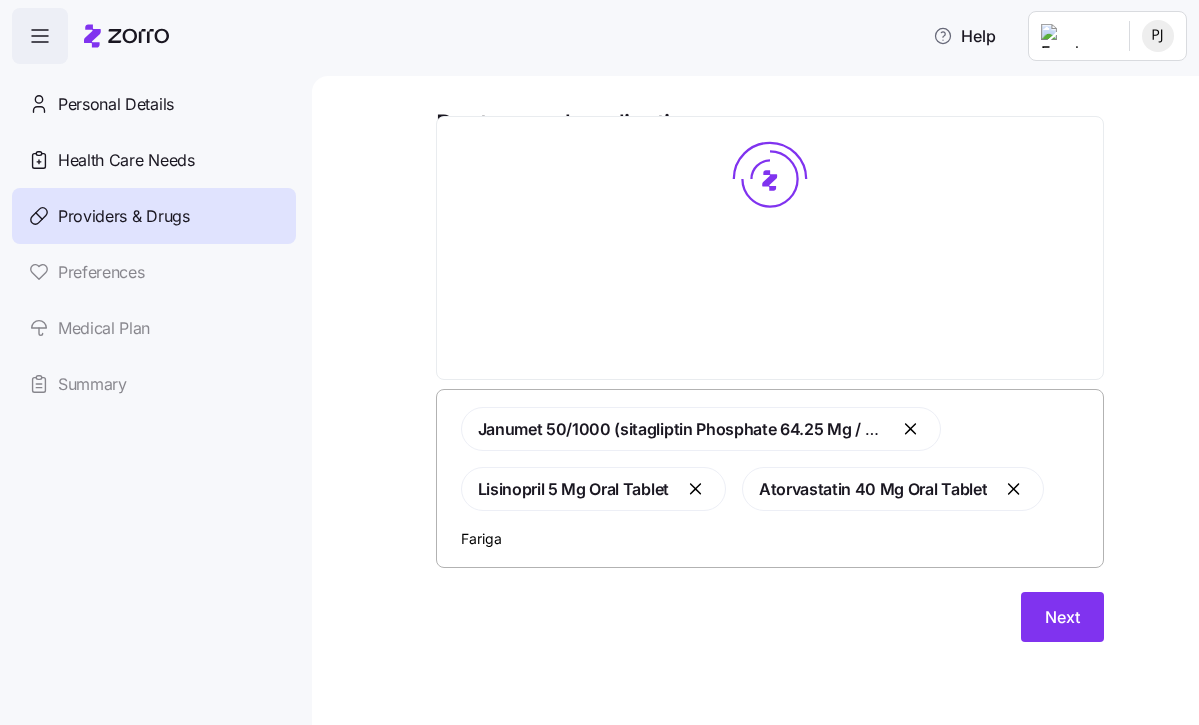 scroll, scrollTop: 0, scrollLeft: 0, axis: both 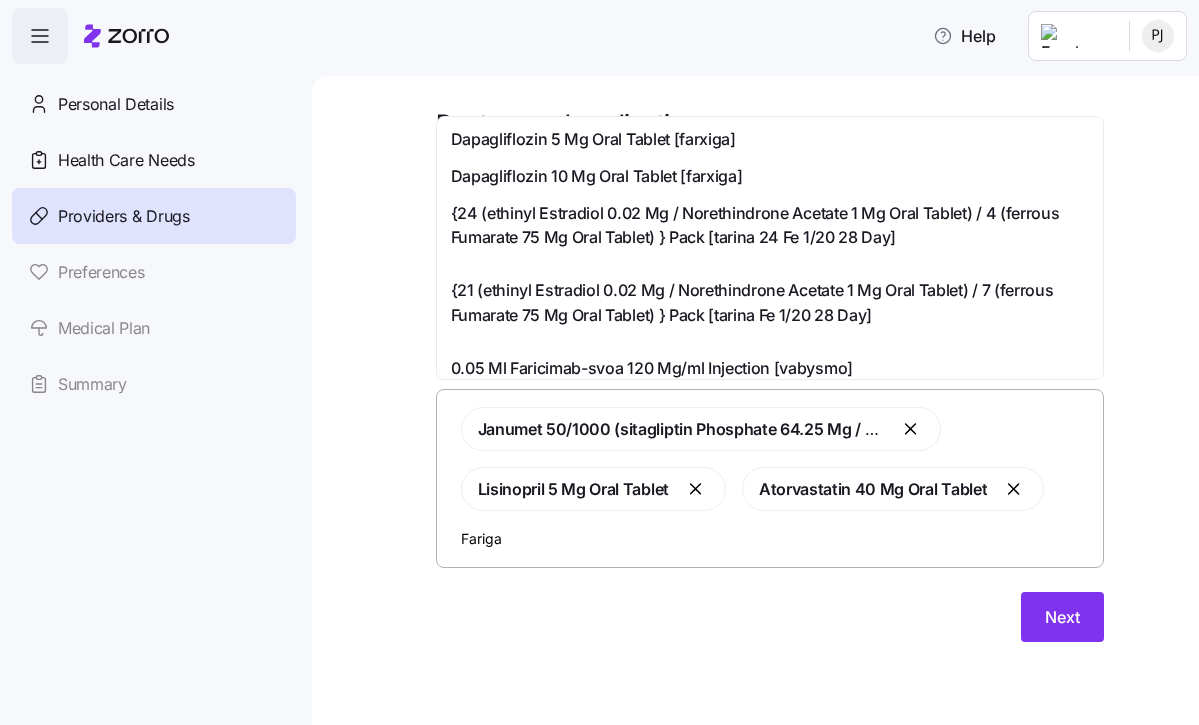 type on "Farxiga" 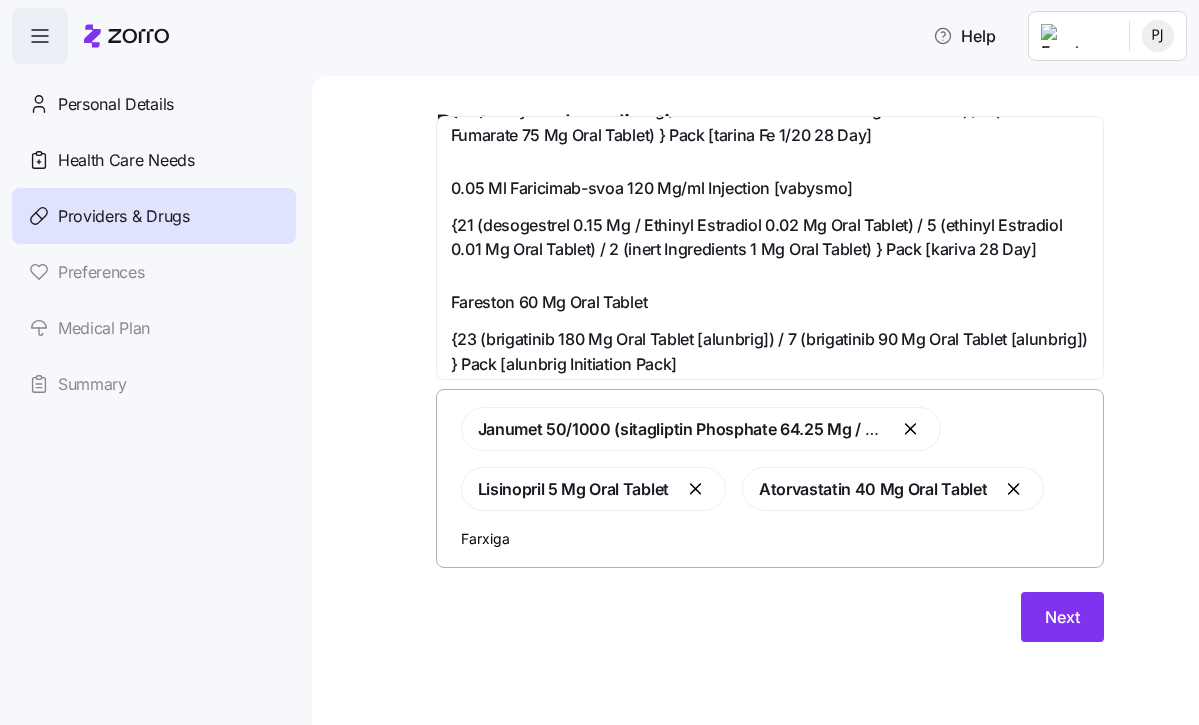 scroll, scrollTop: 0, scrollLeft: 0, axis: both 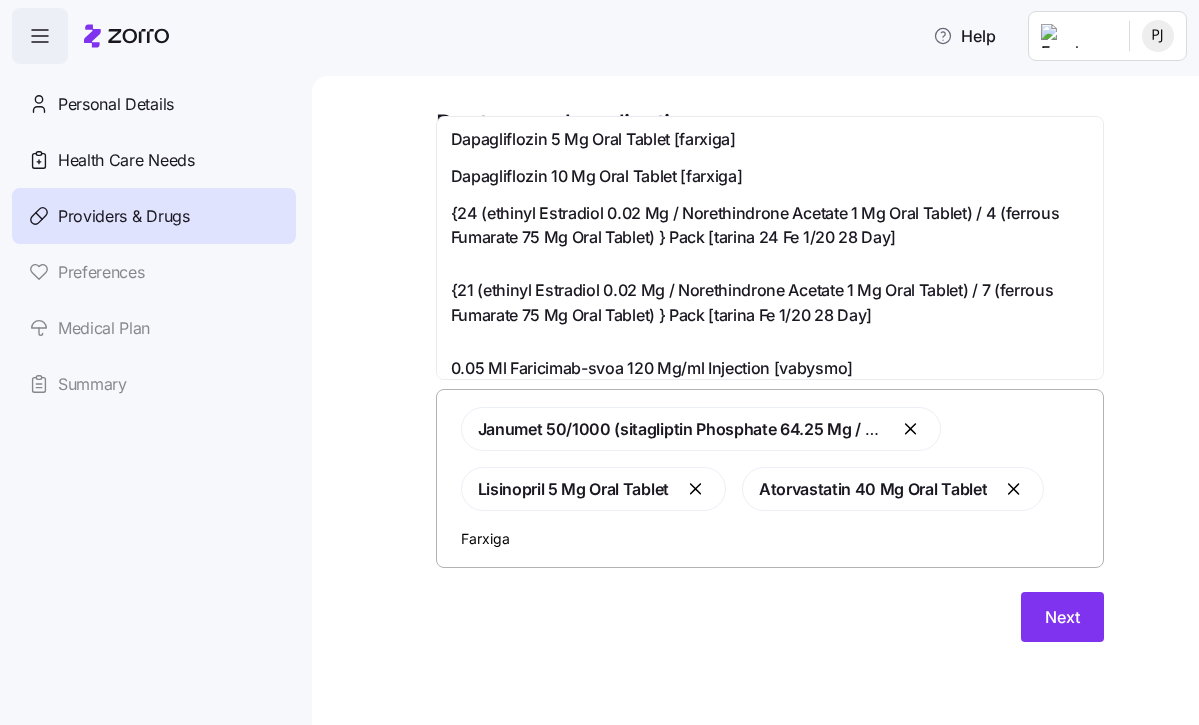 click on "Dapagliflozin 10 Mg Oral Tablet [farxiga]" at bounding box center (770, 176) 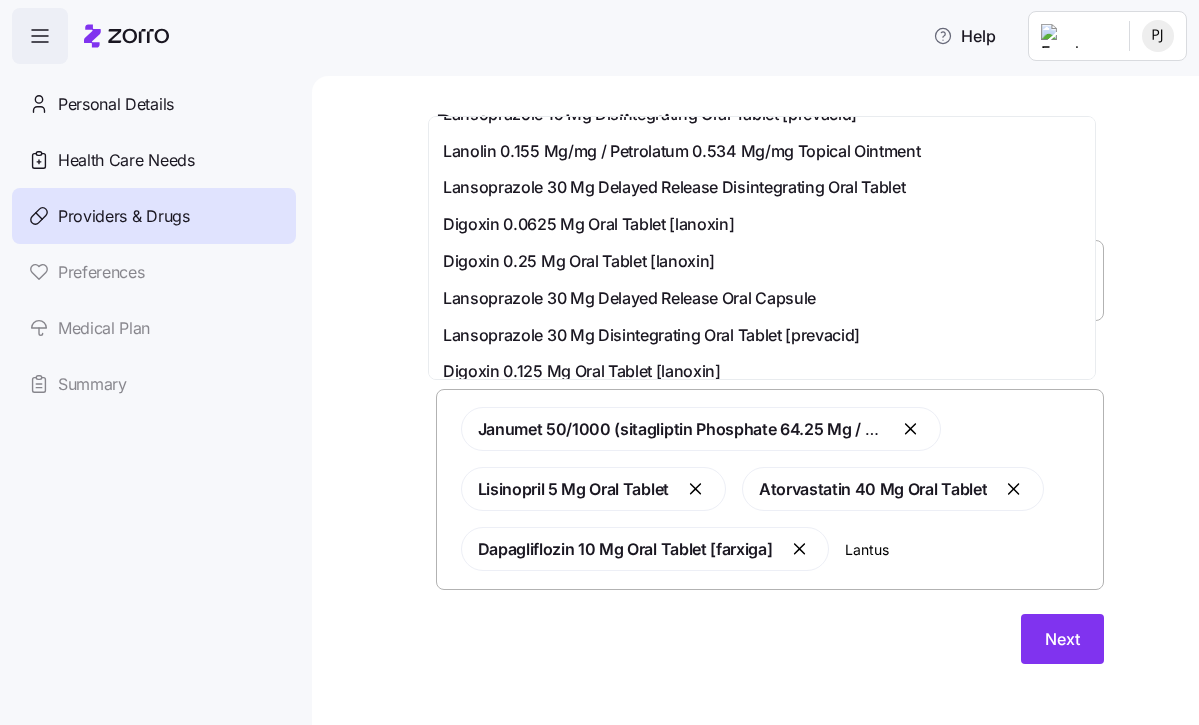 scroll, scrollTop: 434, scrollLeft: 0, axis: vertical 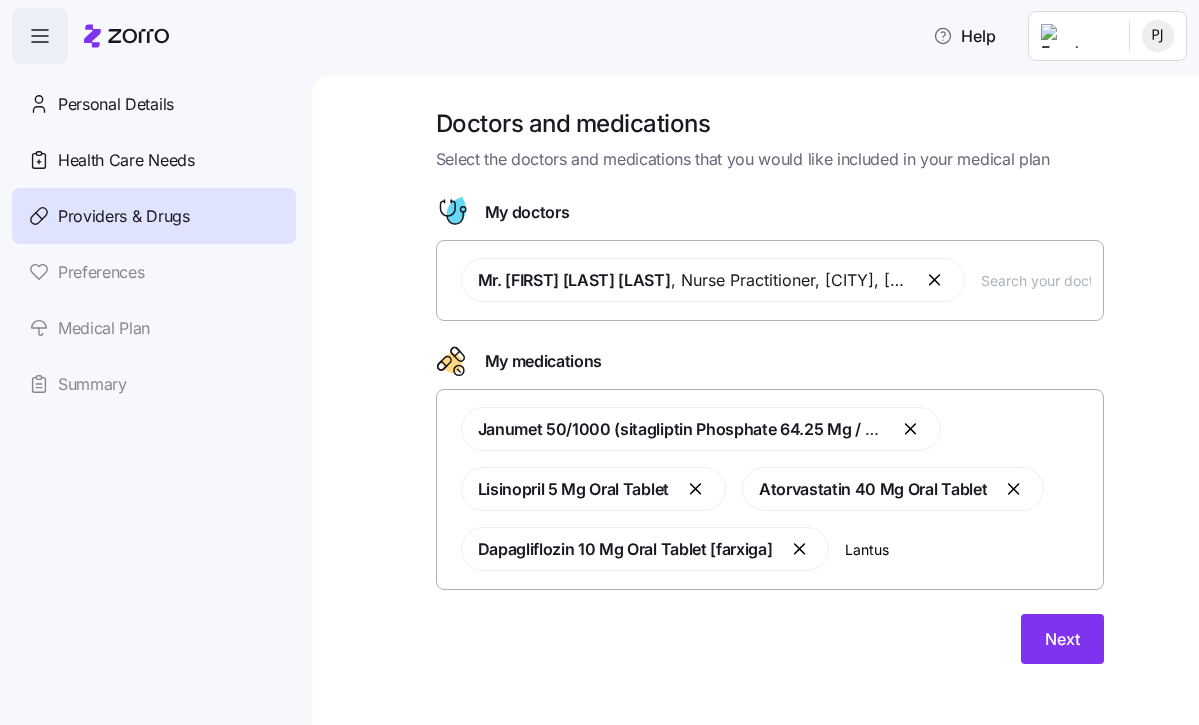 drag, startPoint x: 1088, startPoint y: 360, endPoint x: 1088, endPoint y: 347, distance: 13 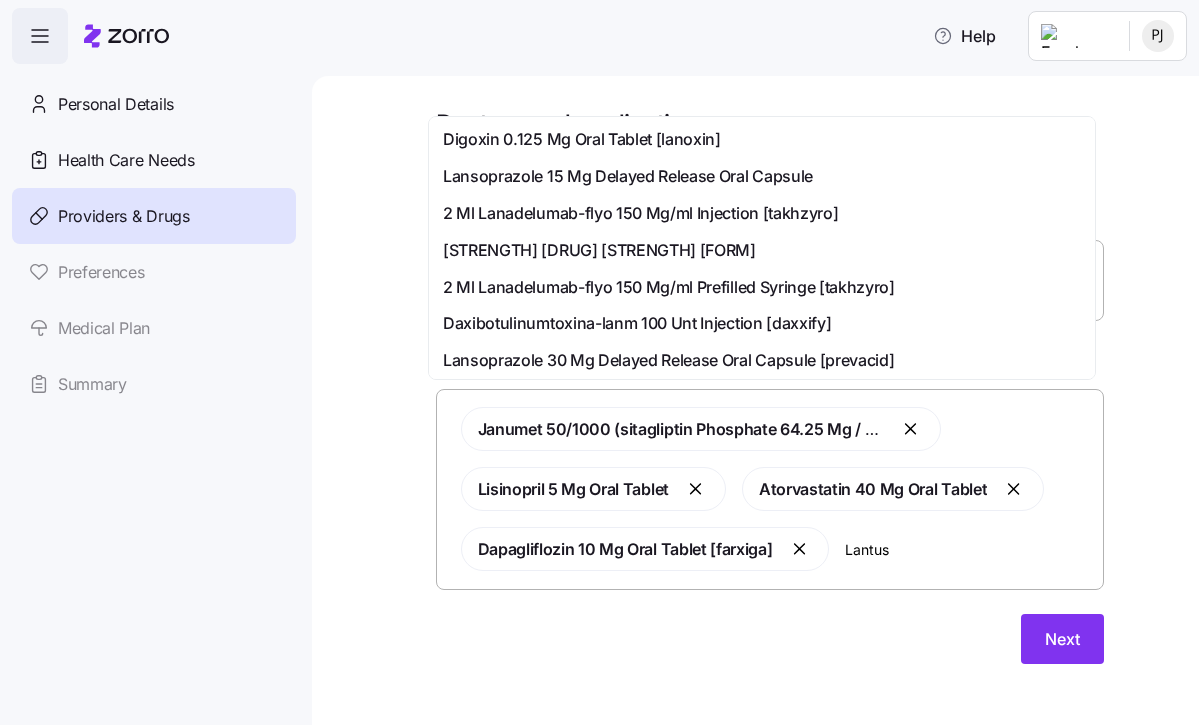 click on "Lantus" at bounding box center [967, 549] 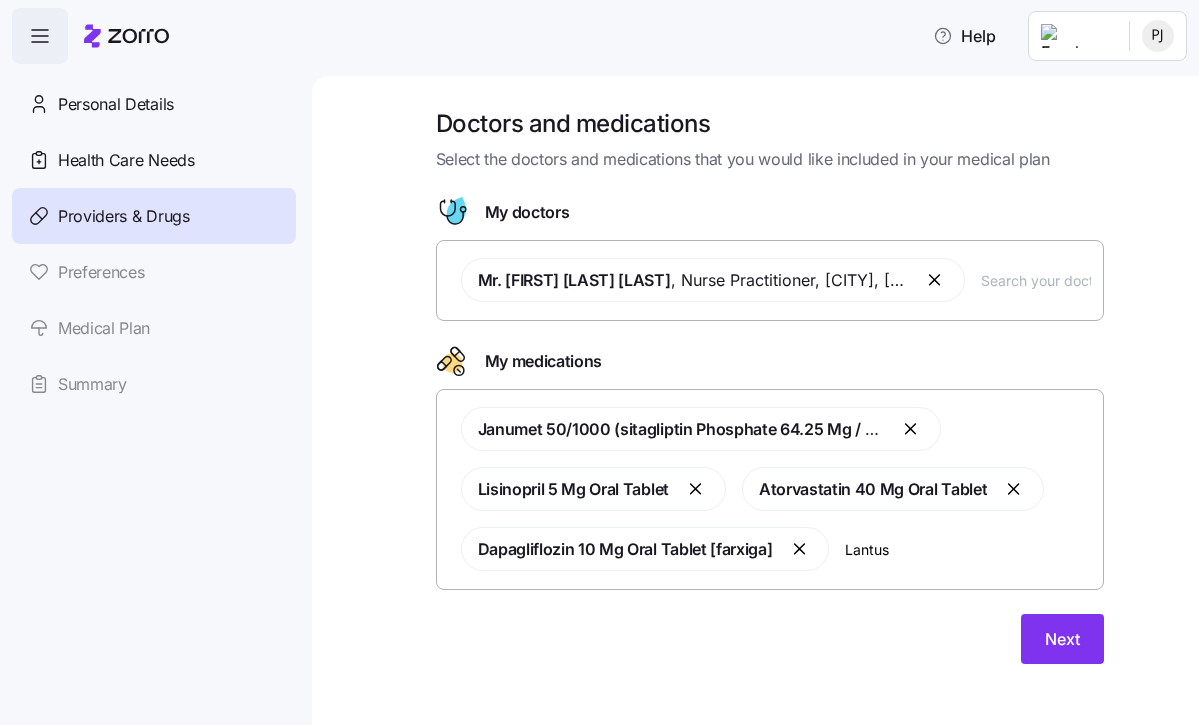 drag, startPoint x: 1086, startPoint y: 361, endPoint x: 1048, endPoint y: 392, distance: 49.0408 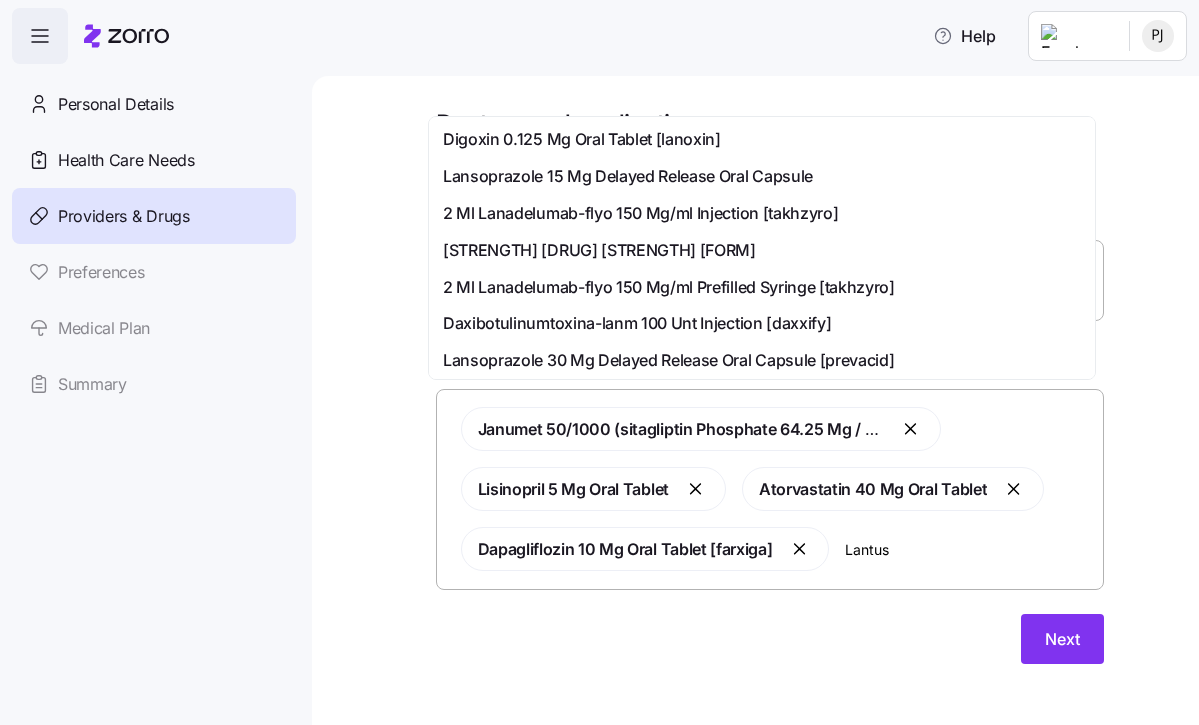 click on "Lantus" at bounding box center (967, 549) 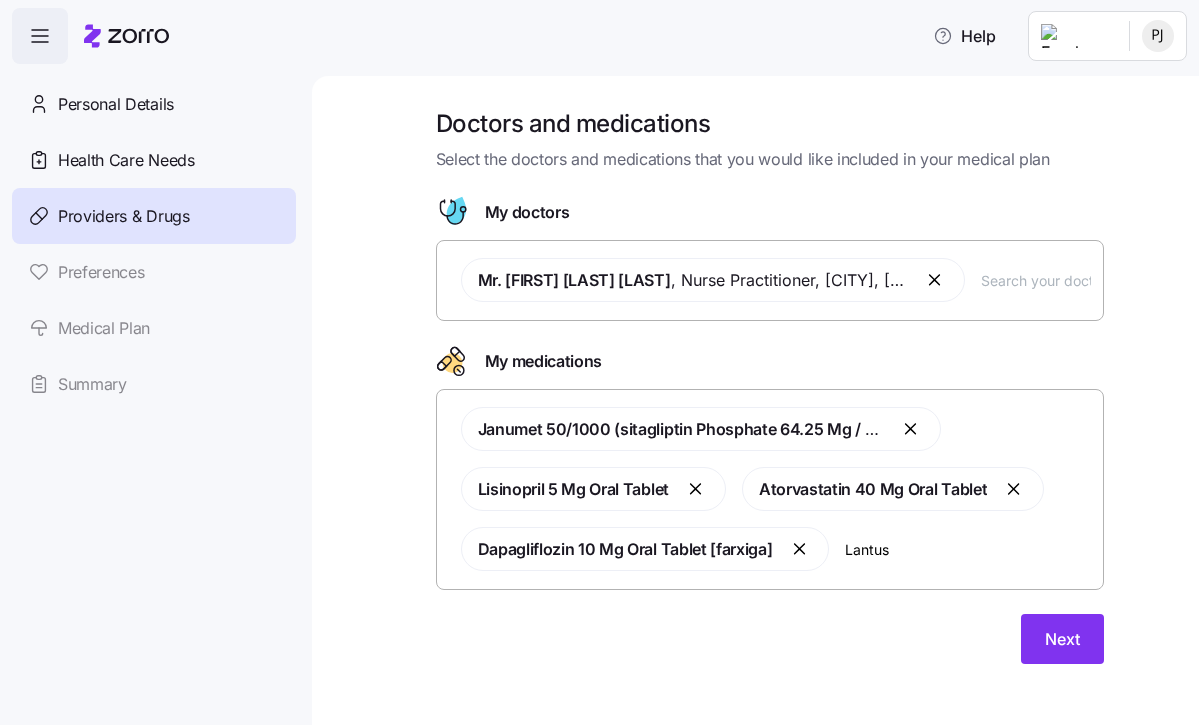 drag, startPoint x: 1088, startPoint y: 344, endPoint x: 1093, endPoint y: 333, distance: 12.083046 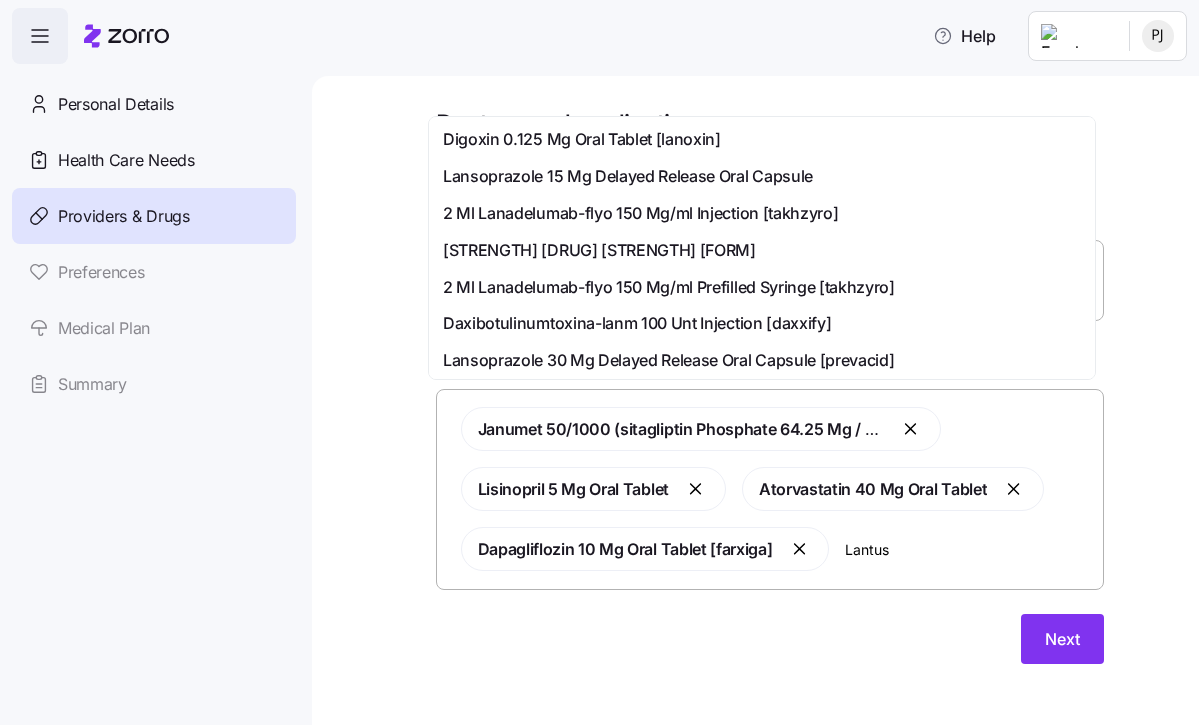 click on "Lantus" at bounding box center (967, 549) 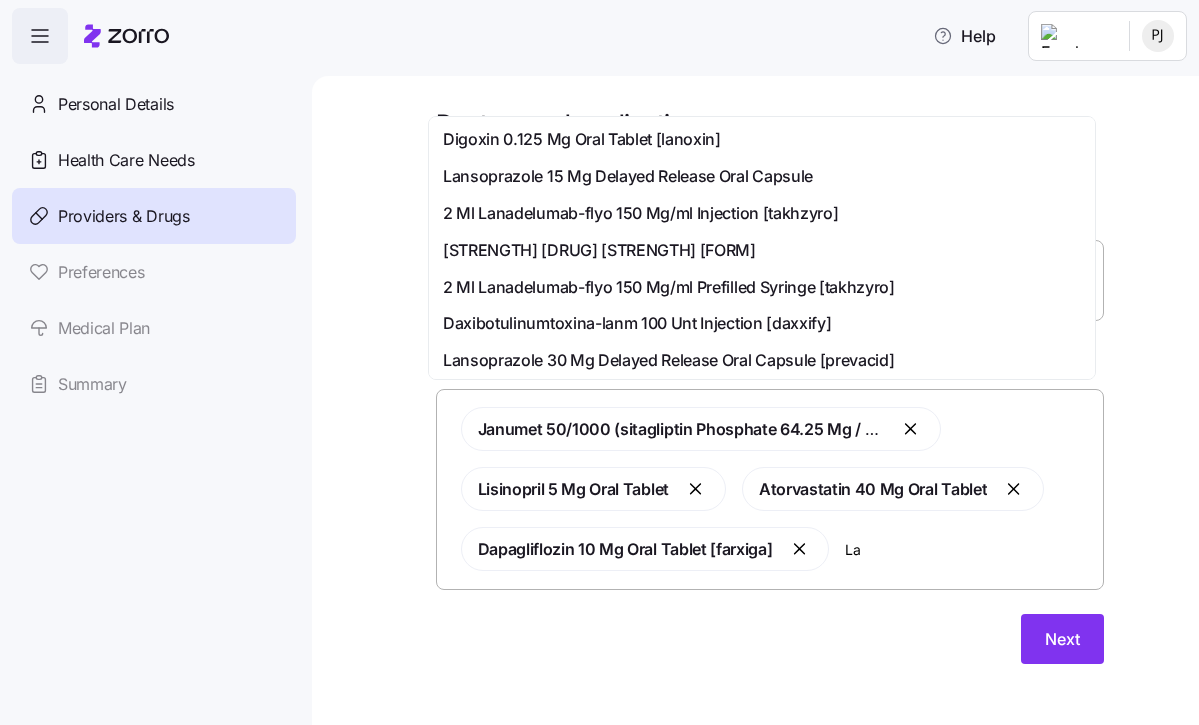type on "L" 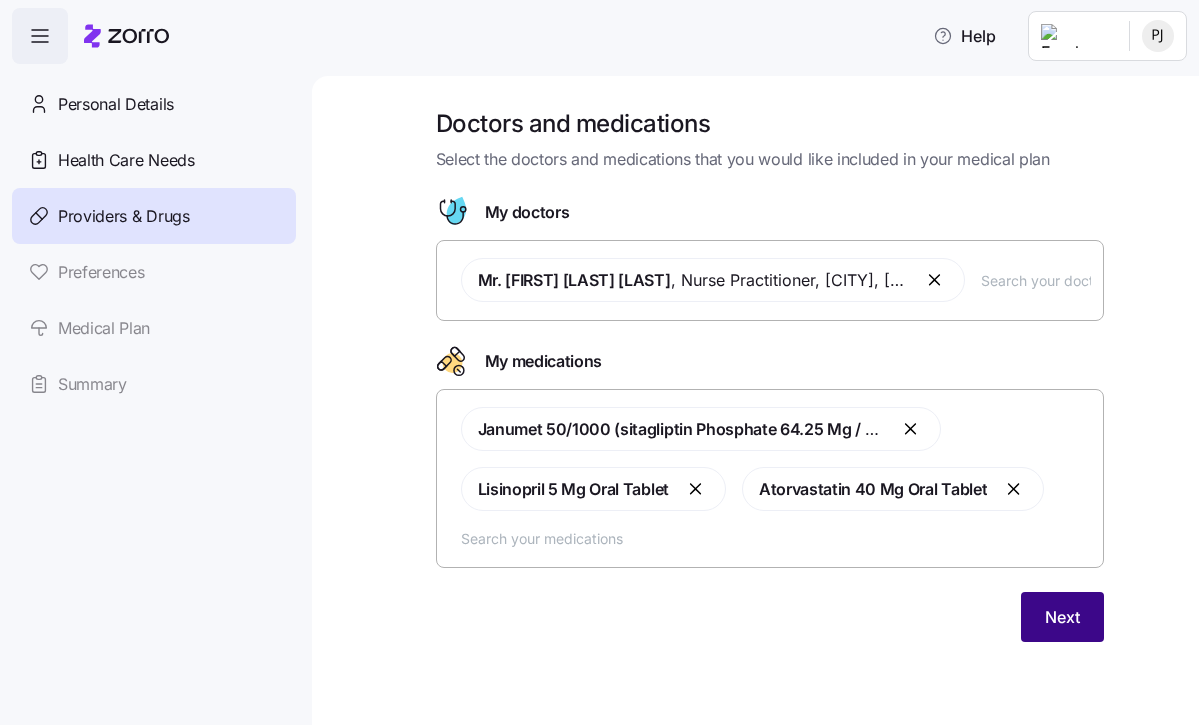 type 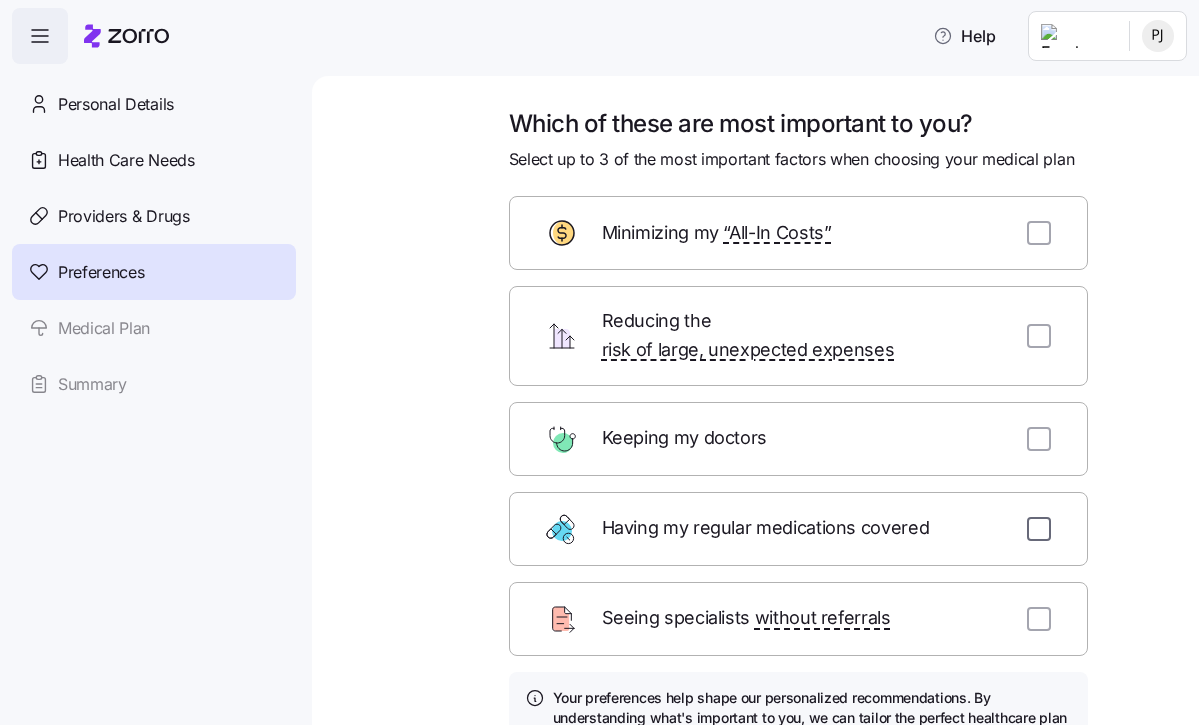 drag, startPoint x: 1032, startPoint y: 501, endPoint x: 1037, endPoint y: 492, distance: 10.29563 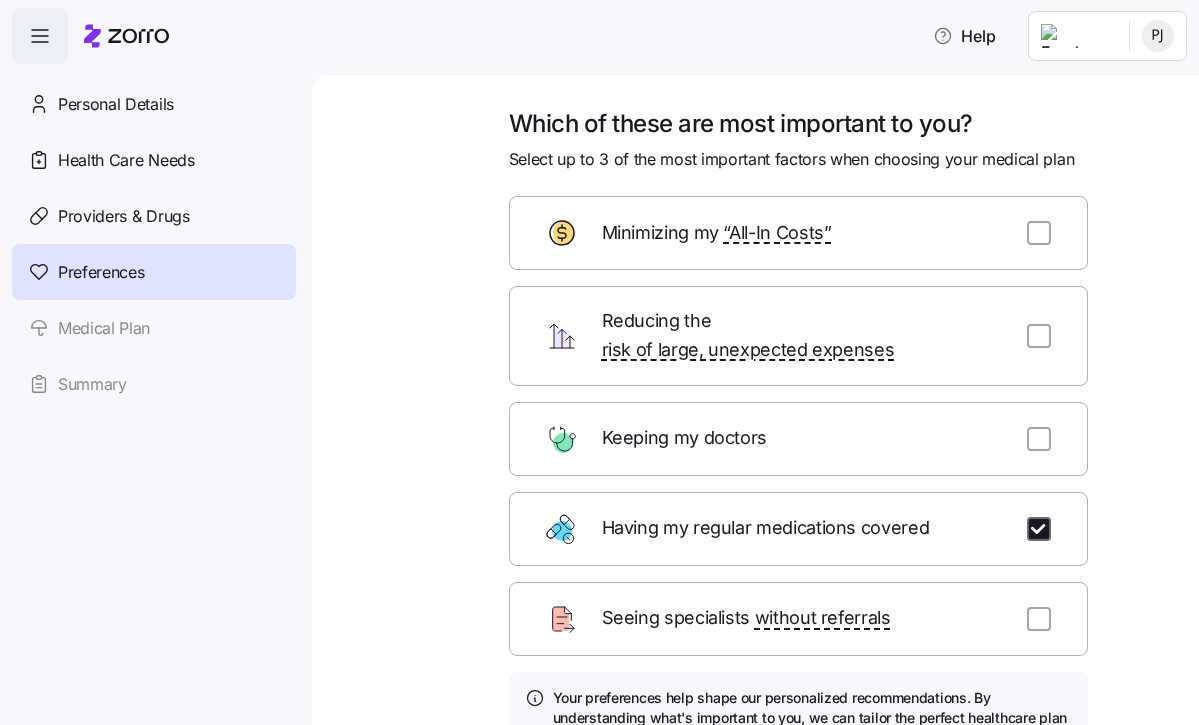 checkbox on "true" 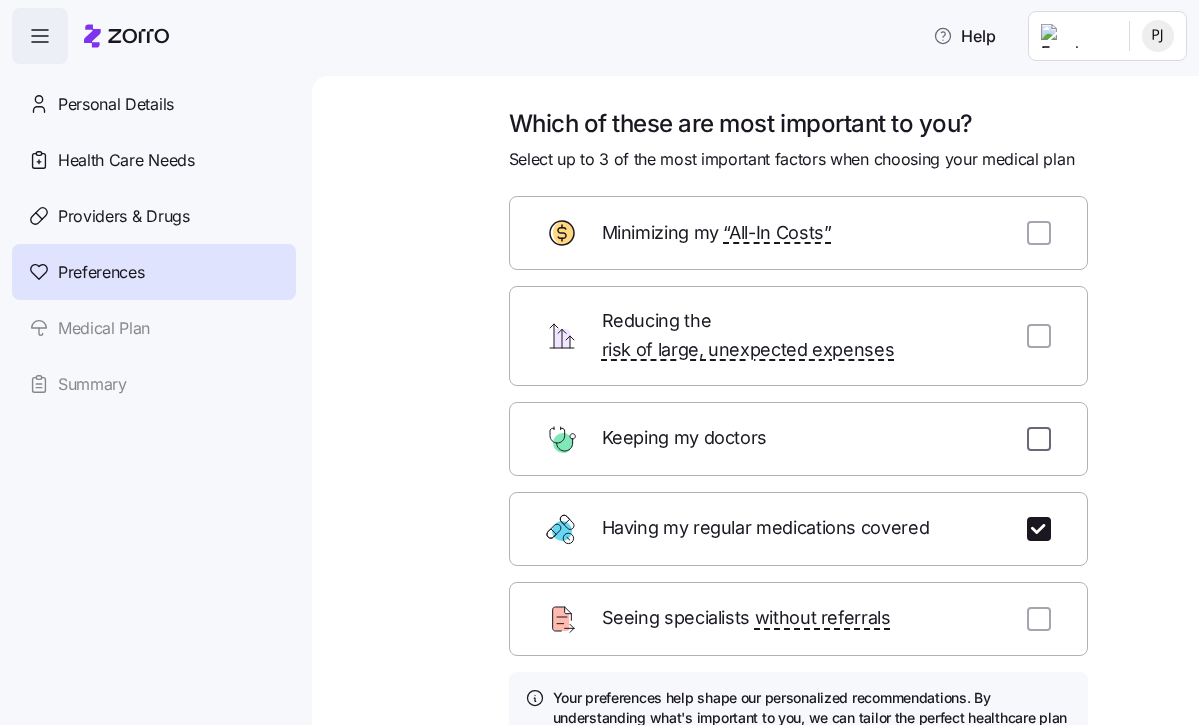 click at bounding box center [1039, 439] 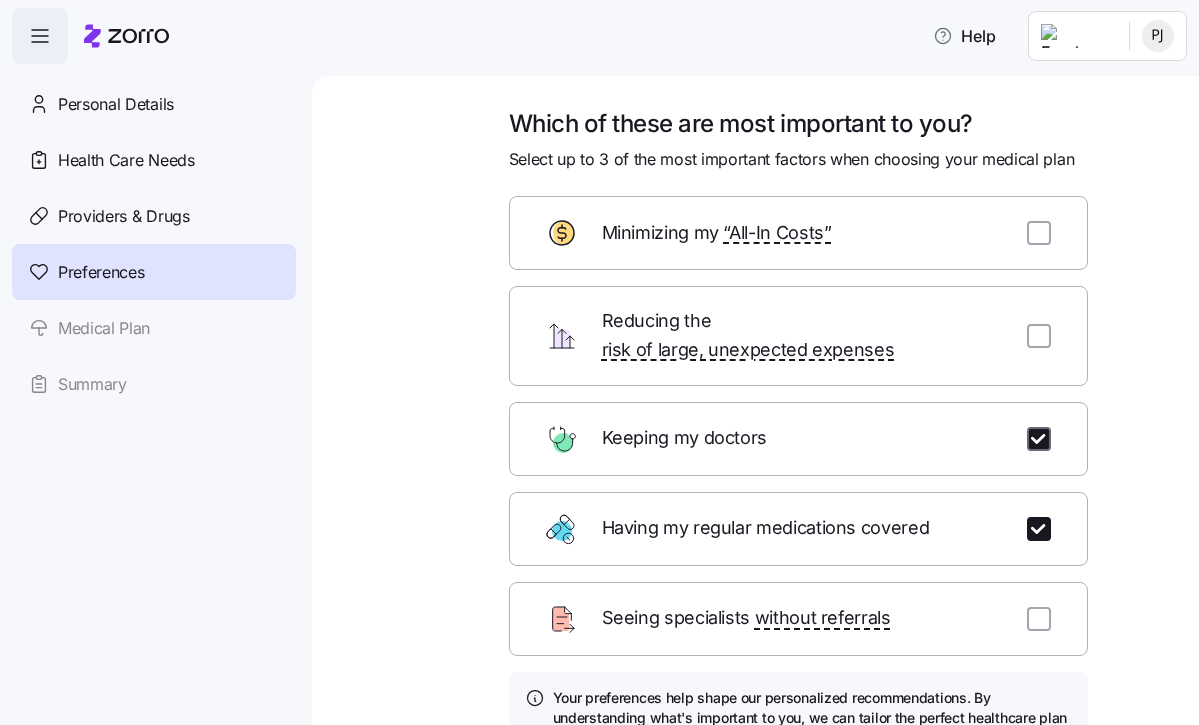 checkbox on "true" 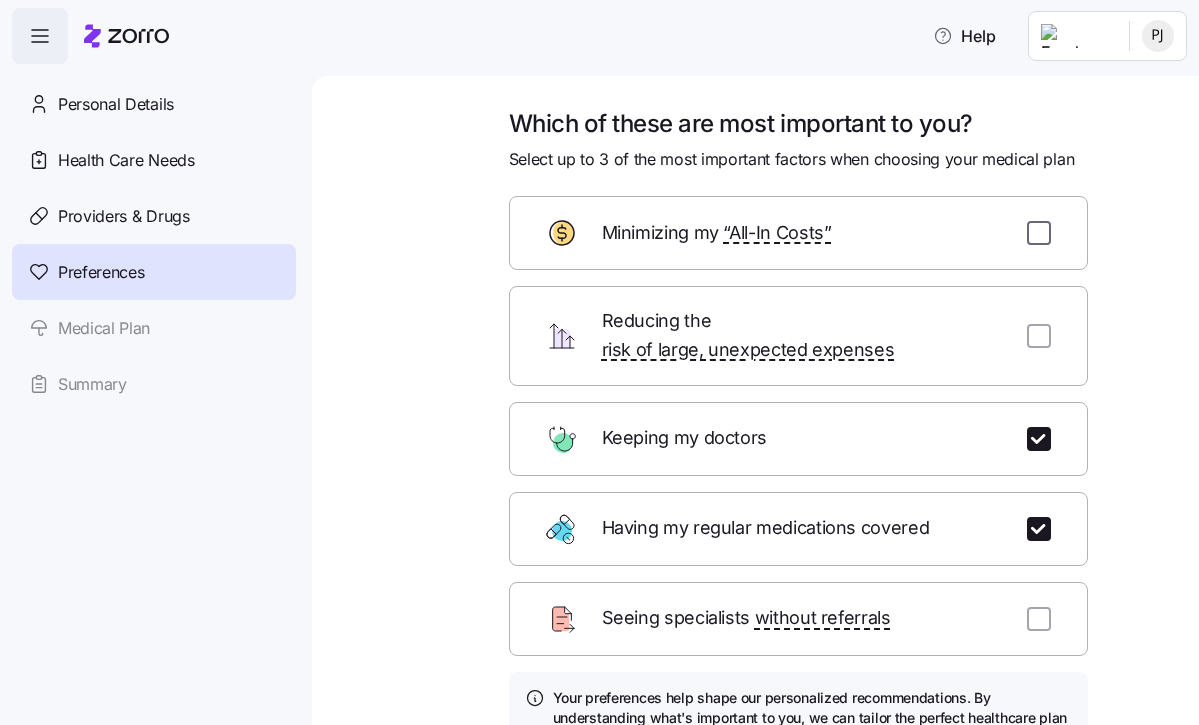 click at bounding box center (1039, 233) 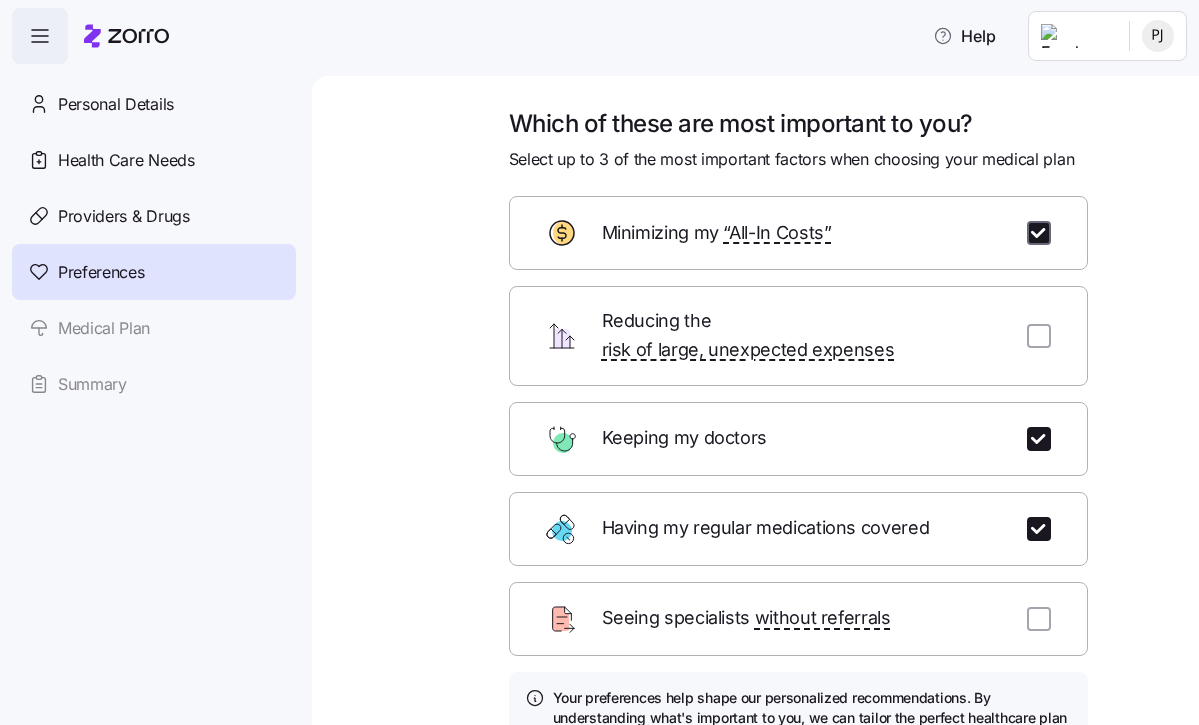 checkbox on "true" 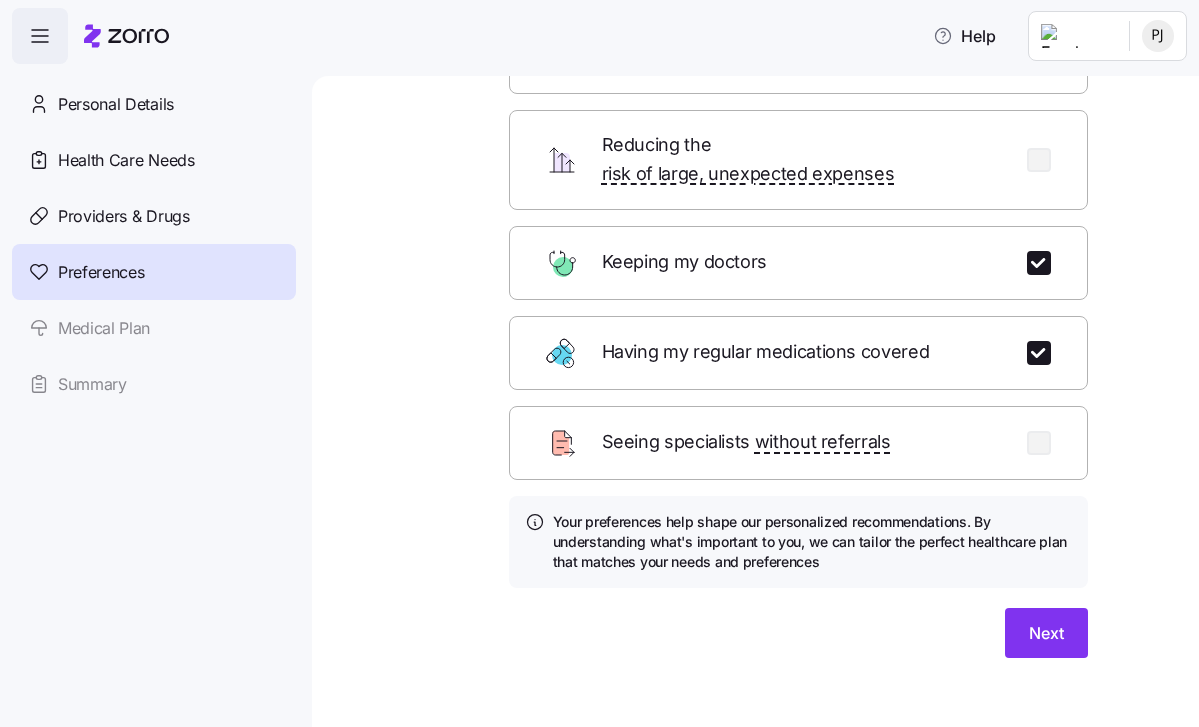 scroll, scrollTop: 176, scrollLeft: 0, axis: vertical 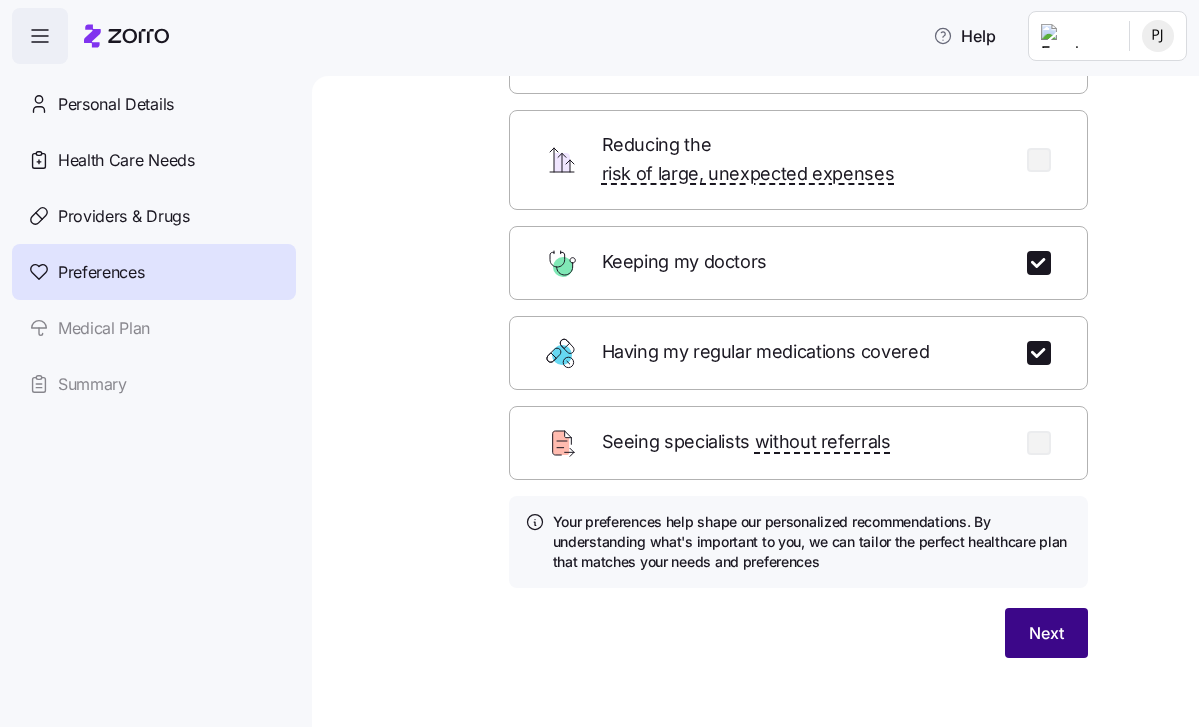 click on "Next" at bounding box center (1046, 633) 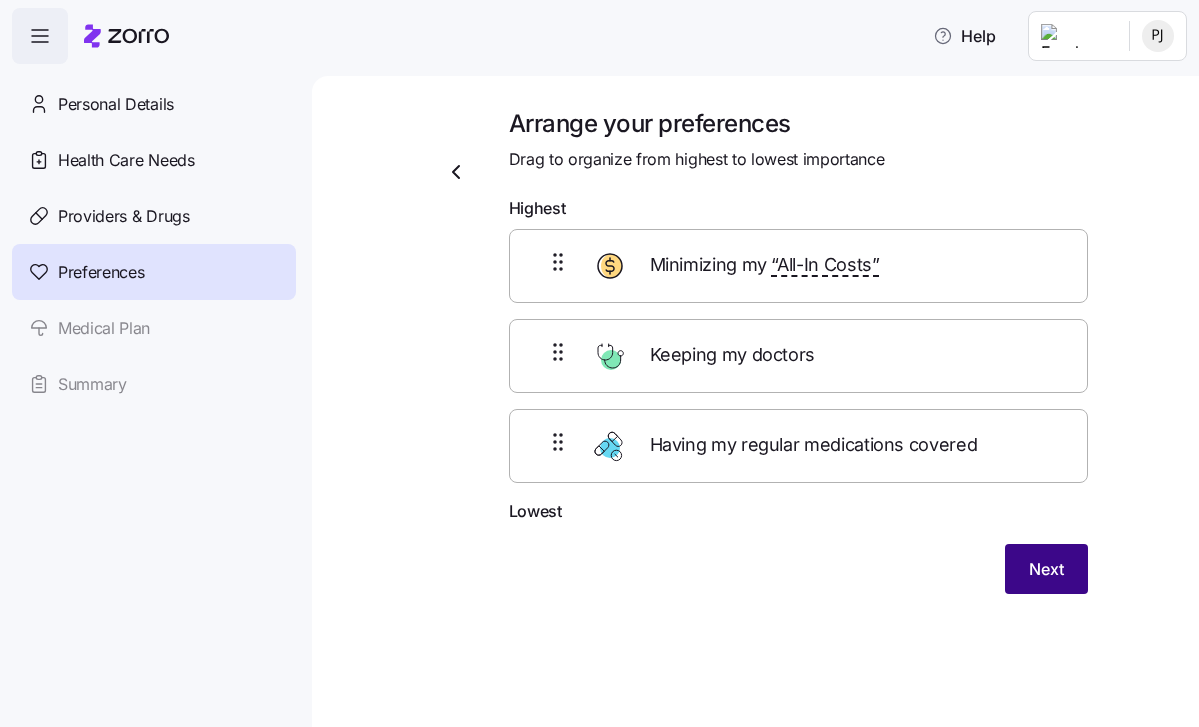 click on "Next" at bounding box center [1046, 569] 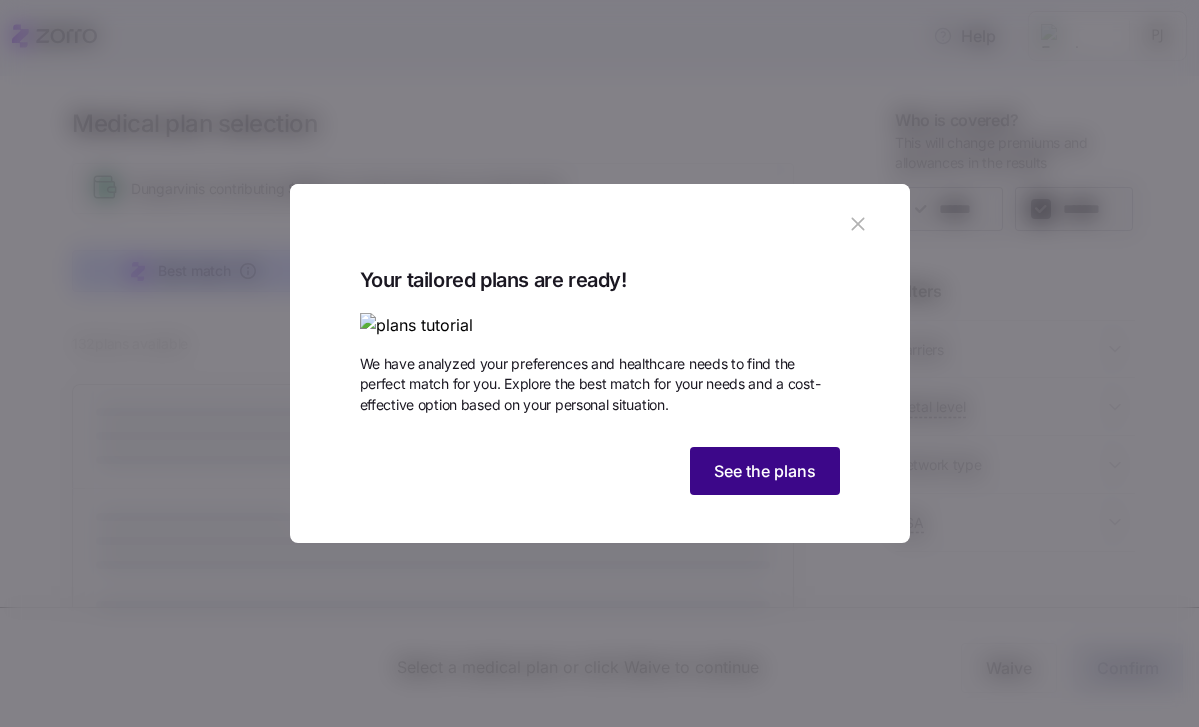 click on "See the plans" at bounding box center (765, 471) 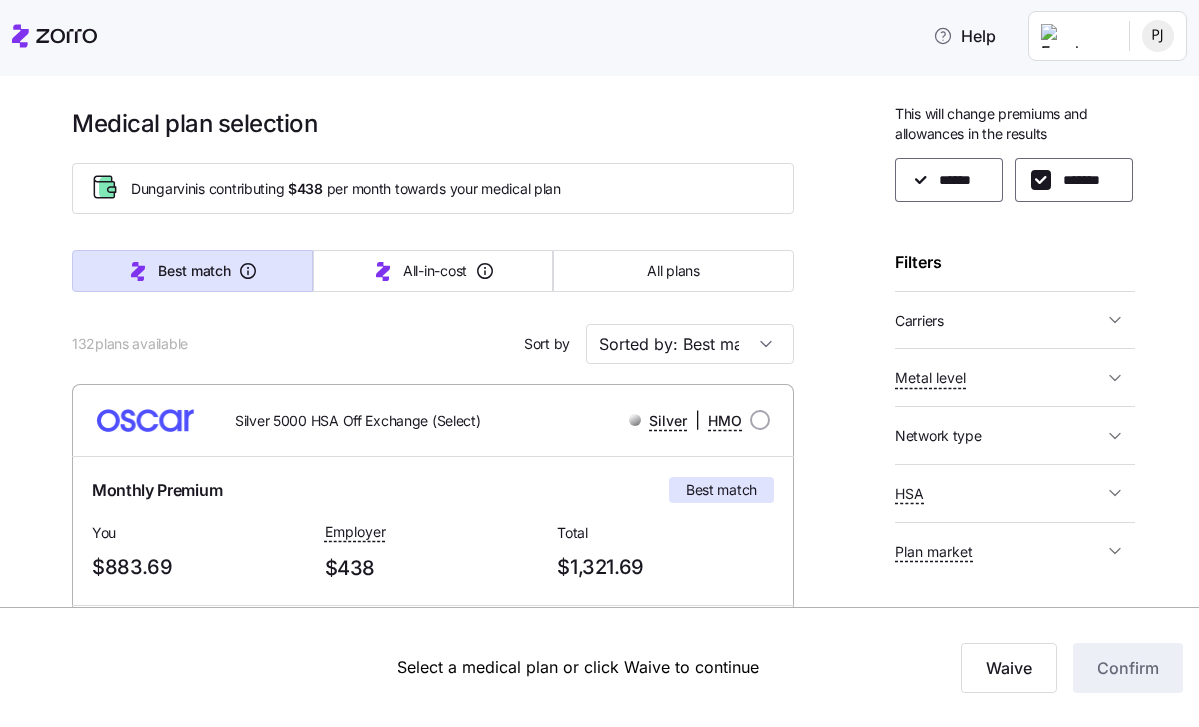 scroll, scrollTop: 27, scrollLeft: 0, axis: vertical 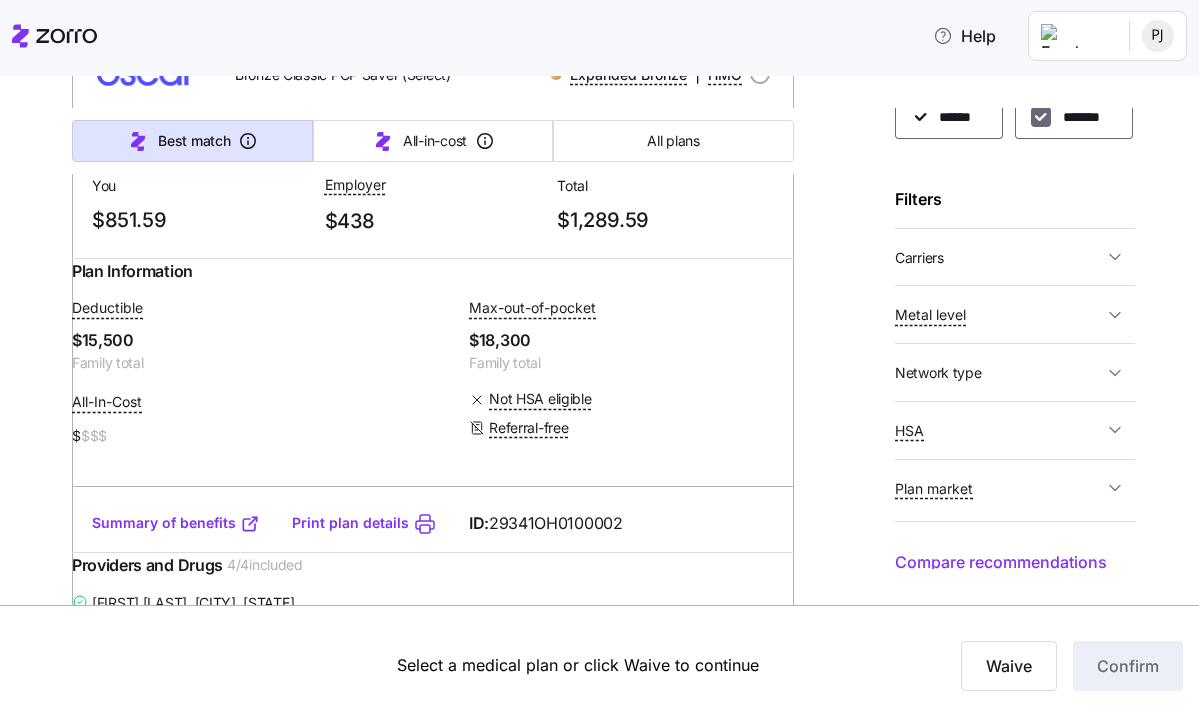 click on "*******" at bounding box center [1041, 117] 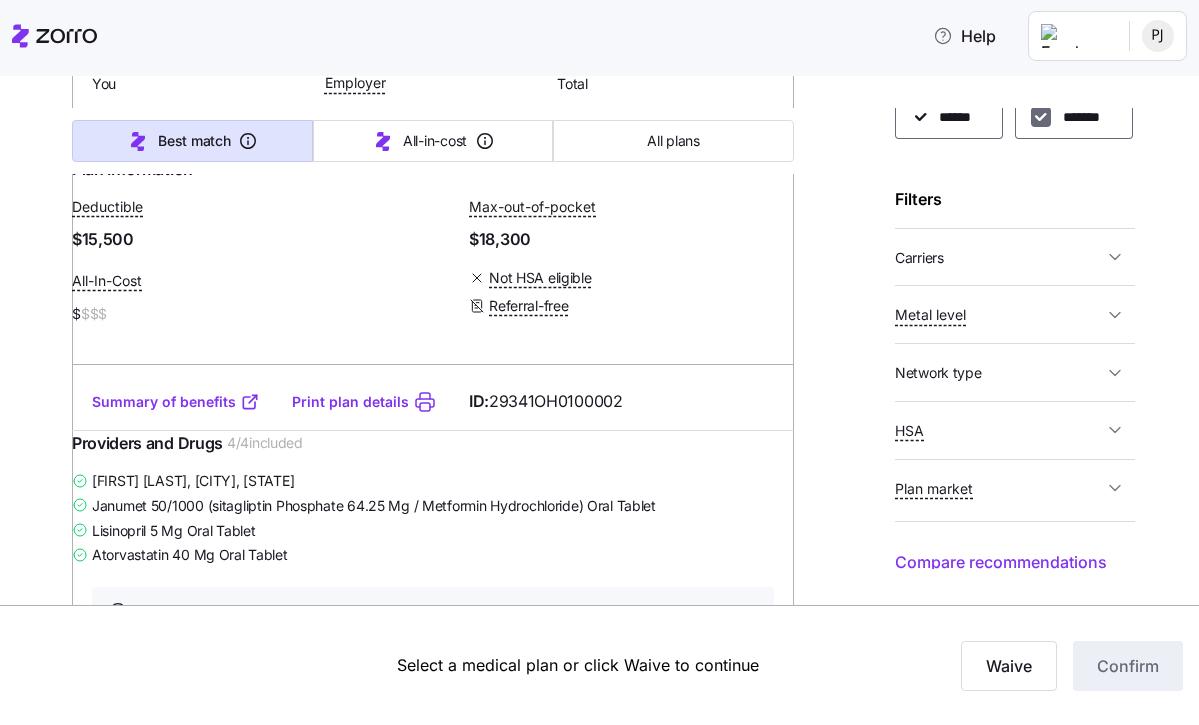 checkbox on "false" 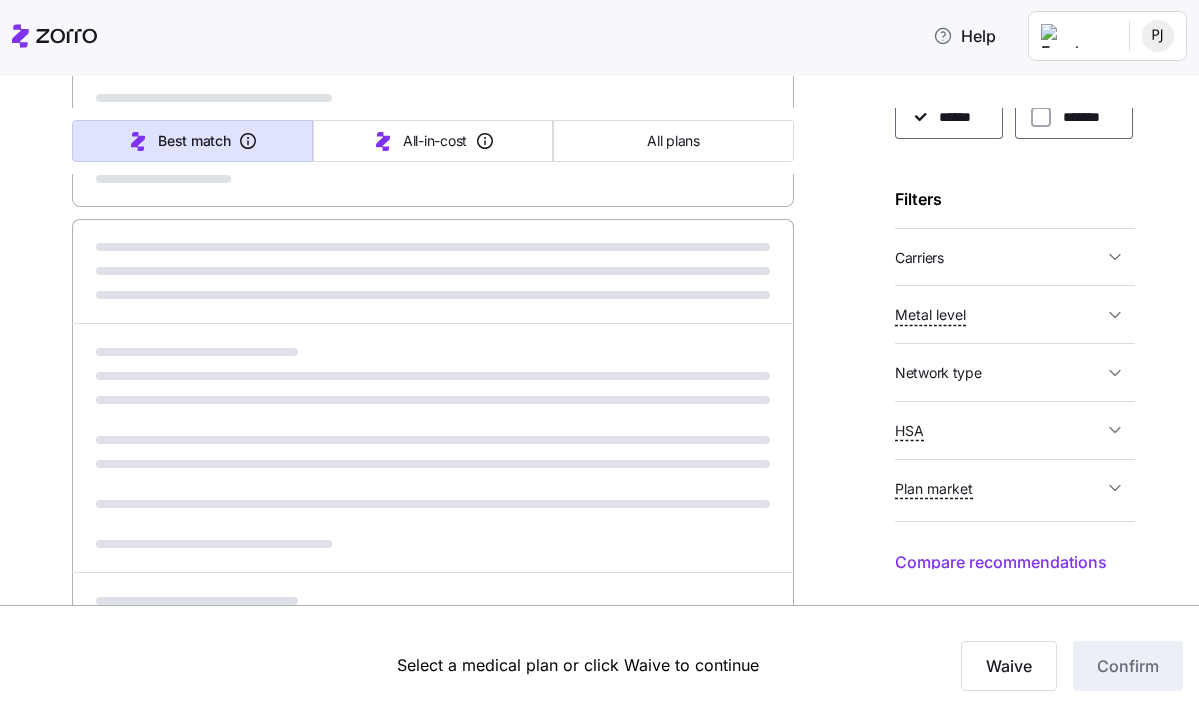 scroll, scrollTop: 1057, scrollLeft: 0, axis: vertical 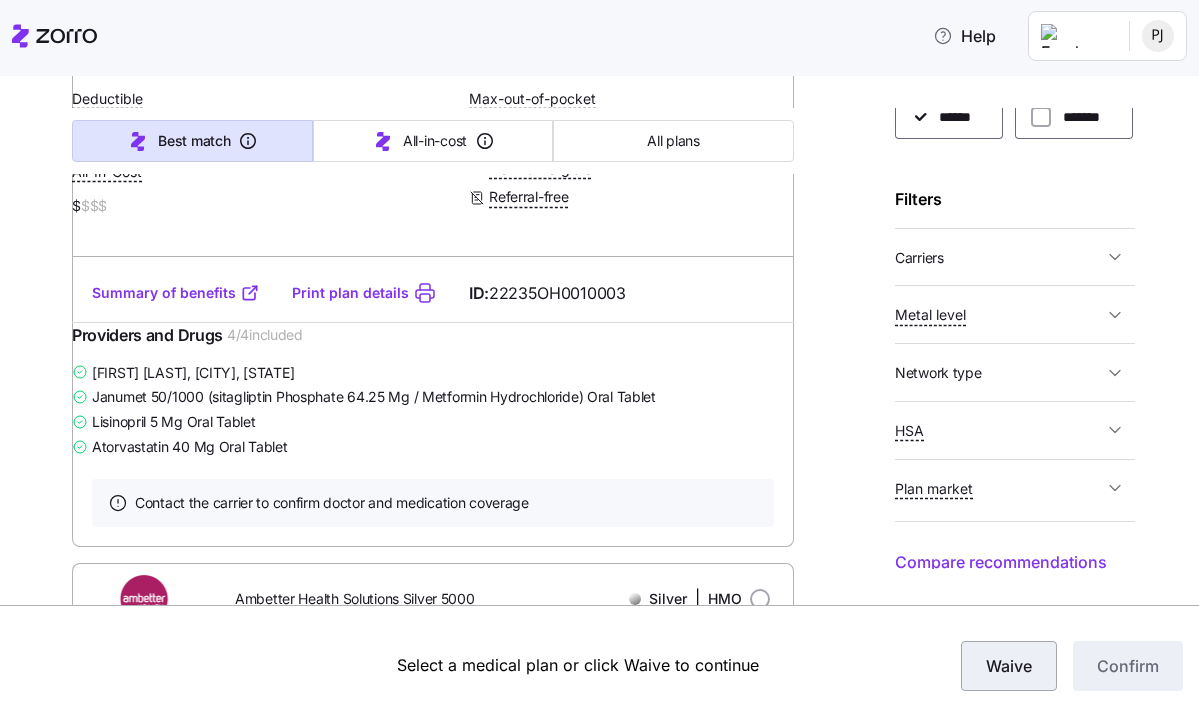 click on "Waive" at bounding box center (1009, 666) 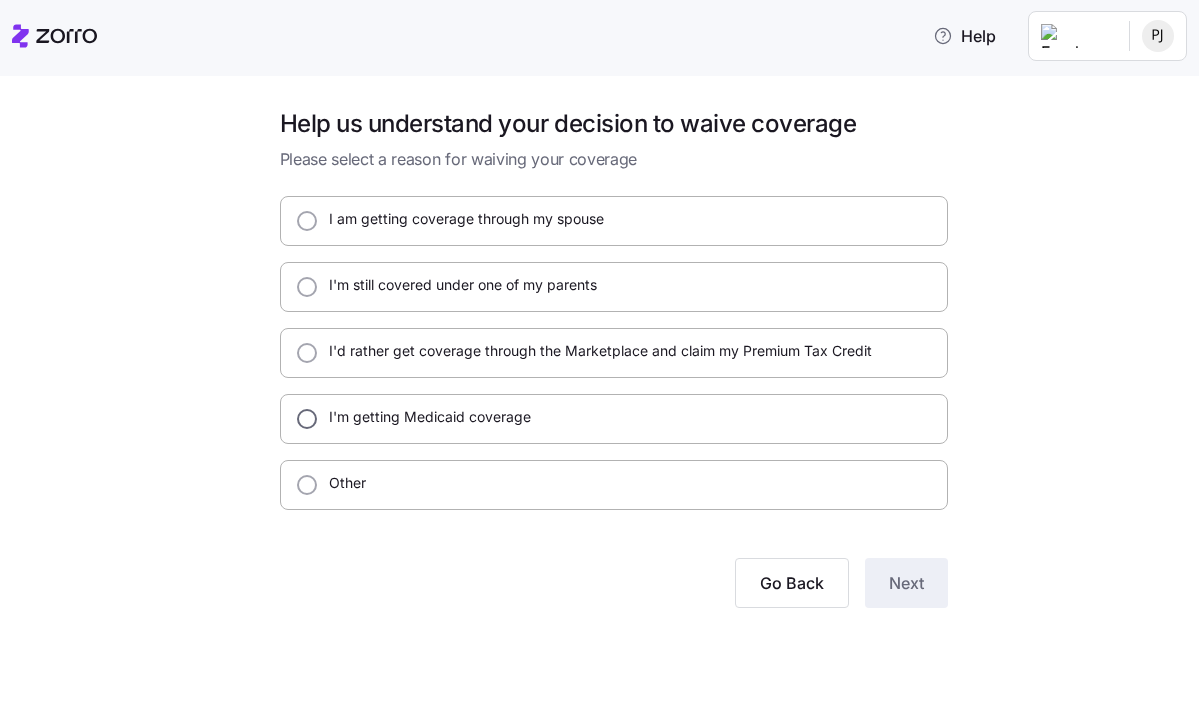 click on "I'm getting Medicaid coverage" at bounding box center [307, 419] 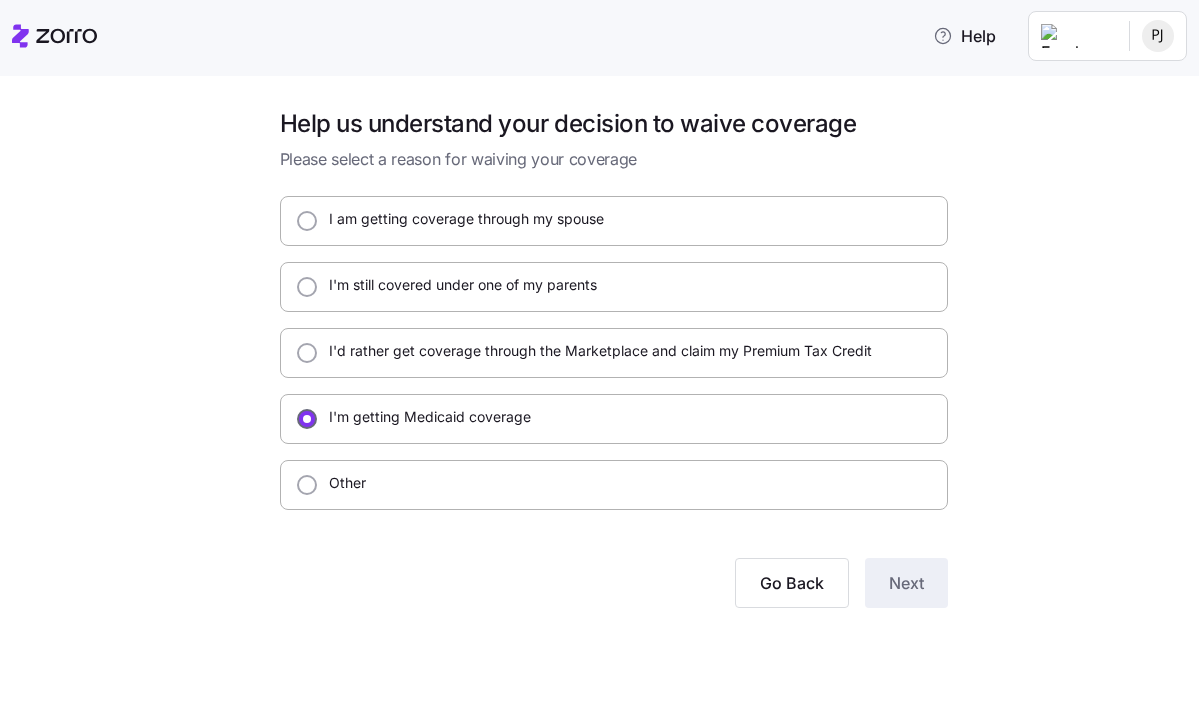 radio on "true" 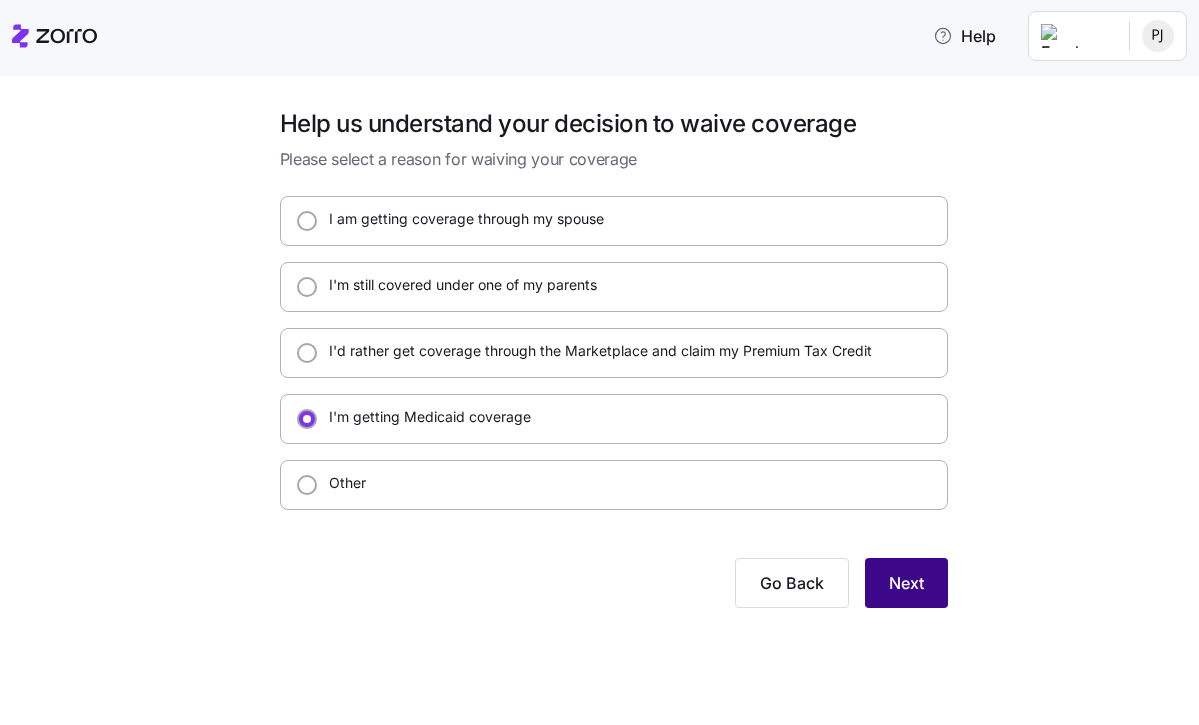 click on "Next" at bounding box center [906, 583] 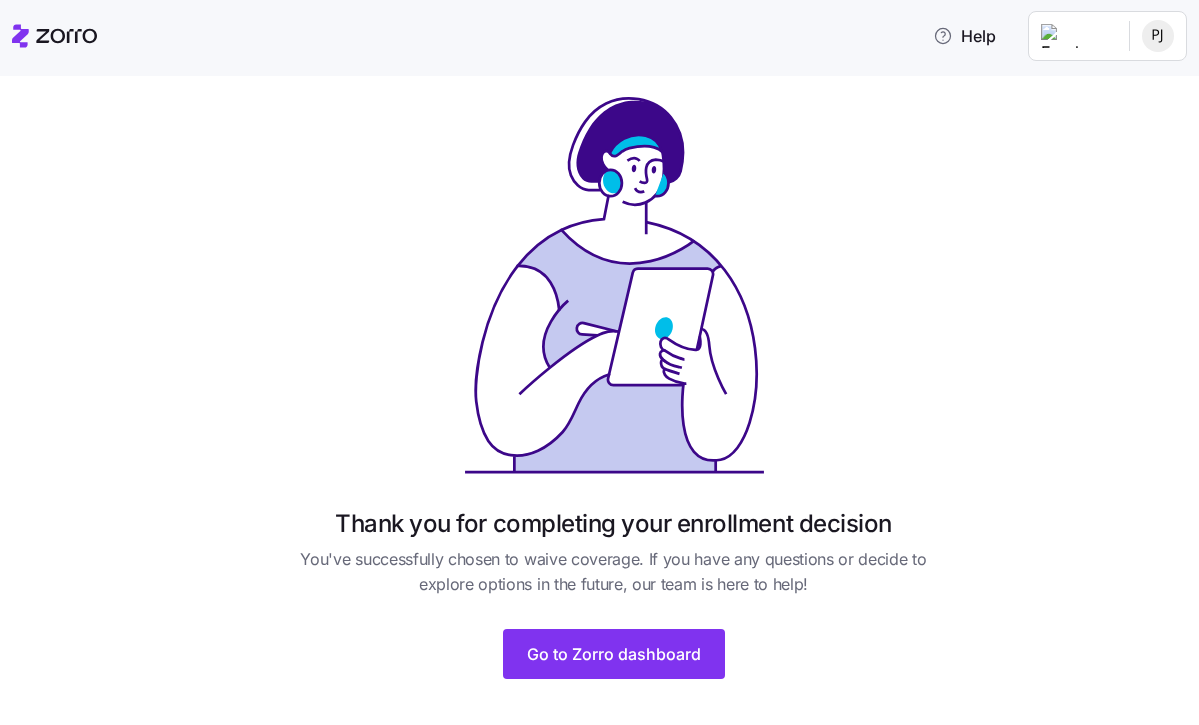 scroll, scrollTop: 86, scrollLeft: 0, axis: vertical 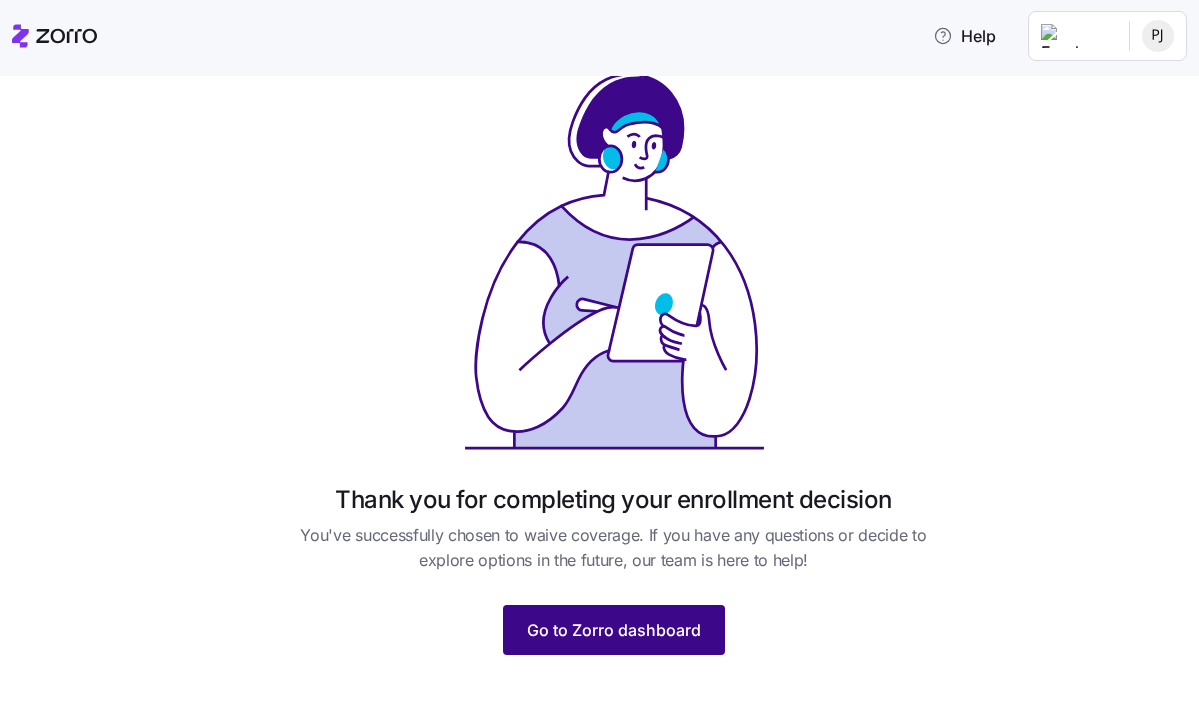 click on "Go to Zorro dashboard" at bounding box center [614, 630] 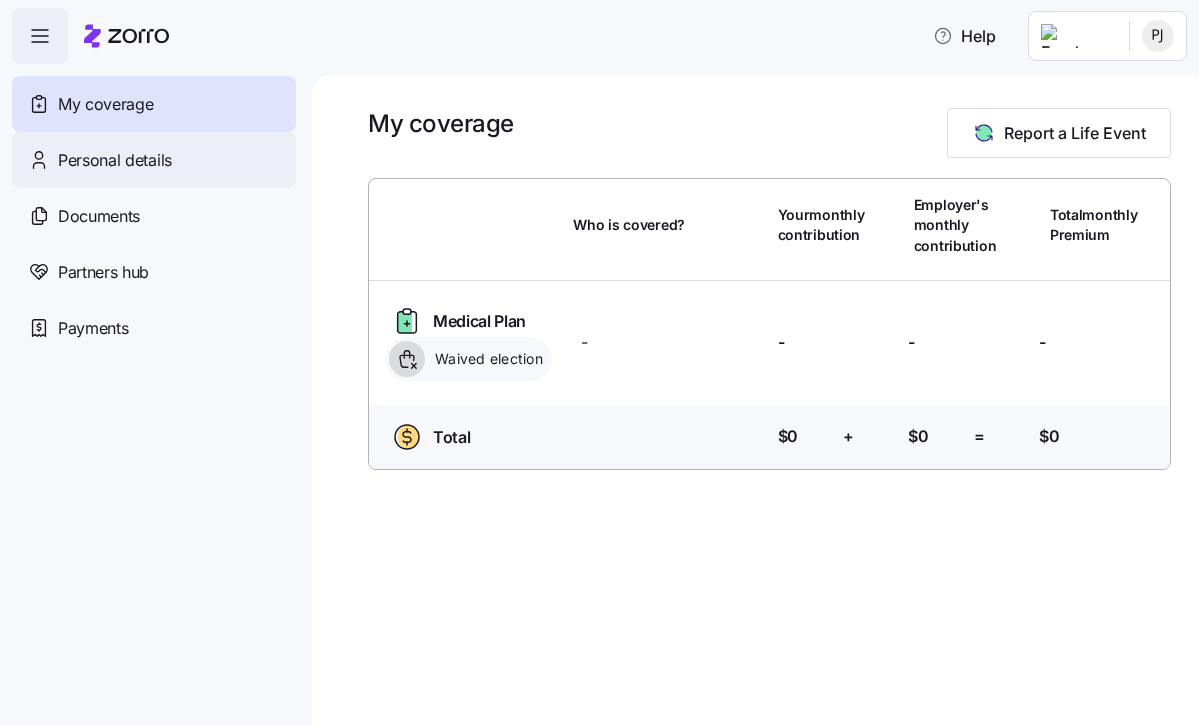 click on "Personal details" at bounding box center [154, 160] 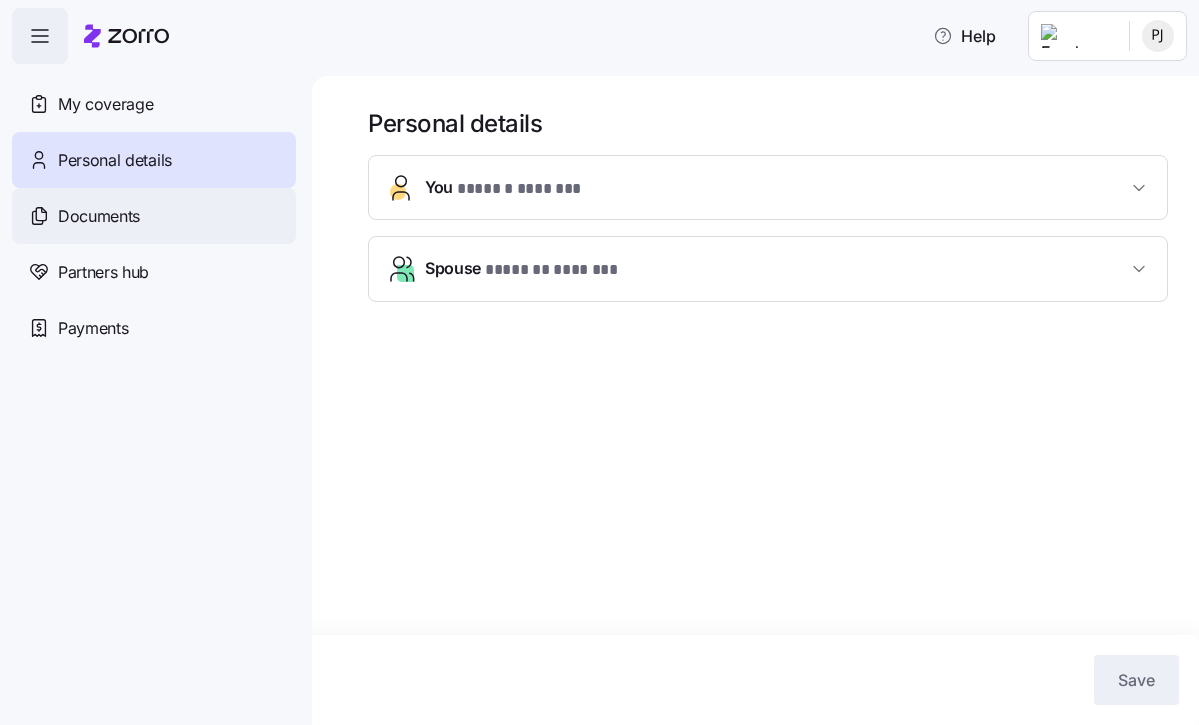 click on "Documents" at bounding box center [154, 216] 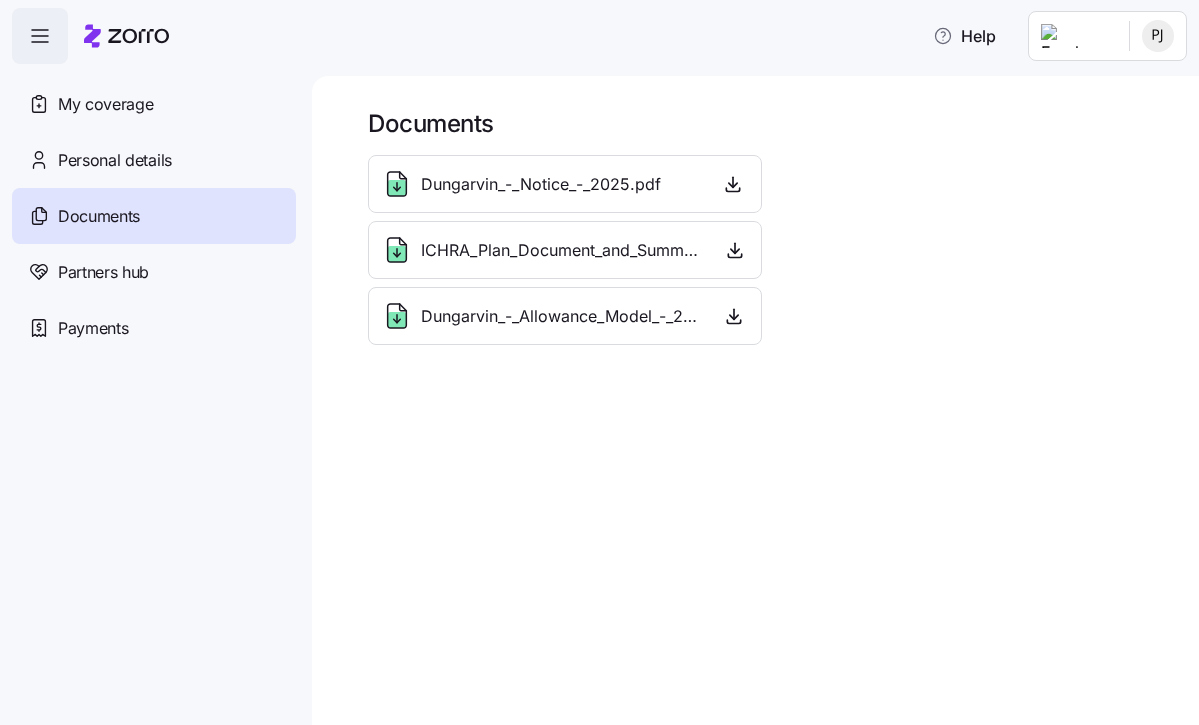 click on "Dungarvin_-_Notice_-_2025.pdf" at bounding box center (541, 184) 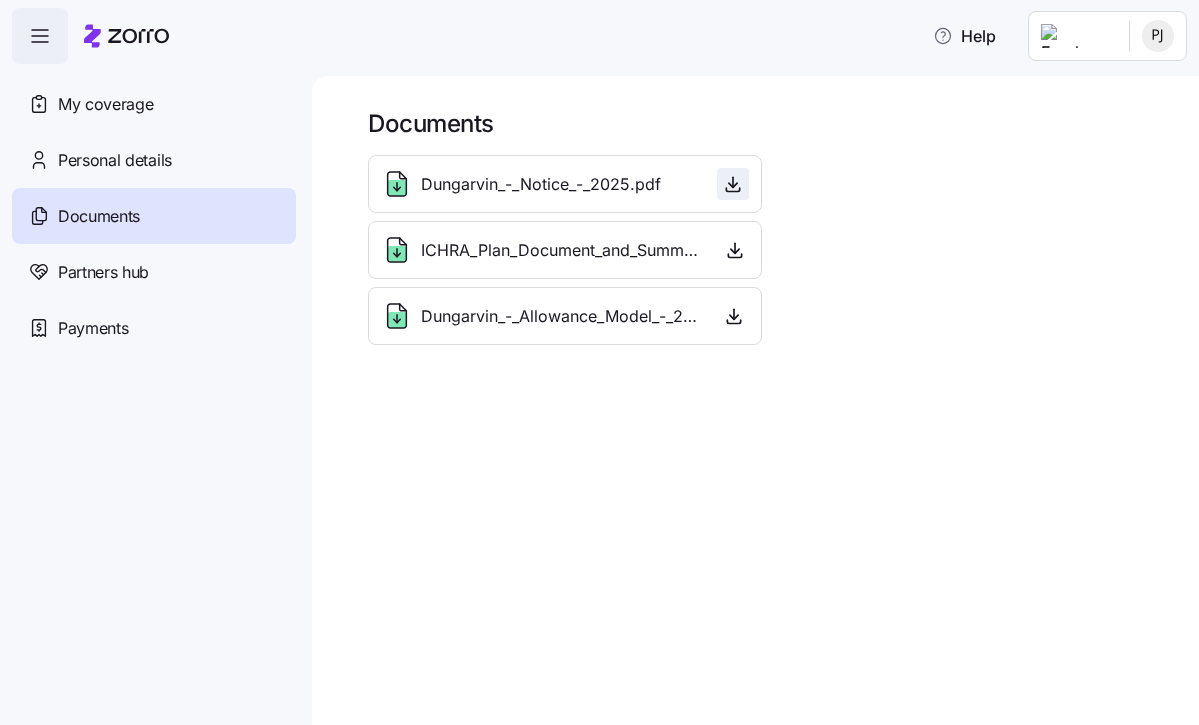 click at bounding box center [733, 184] 